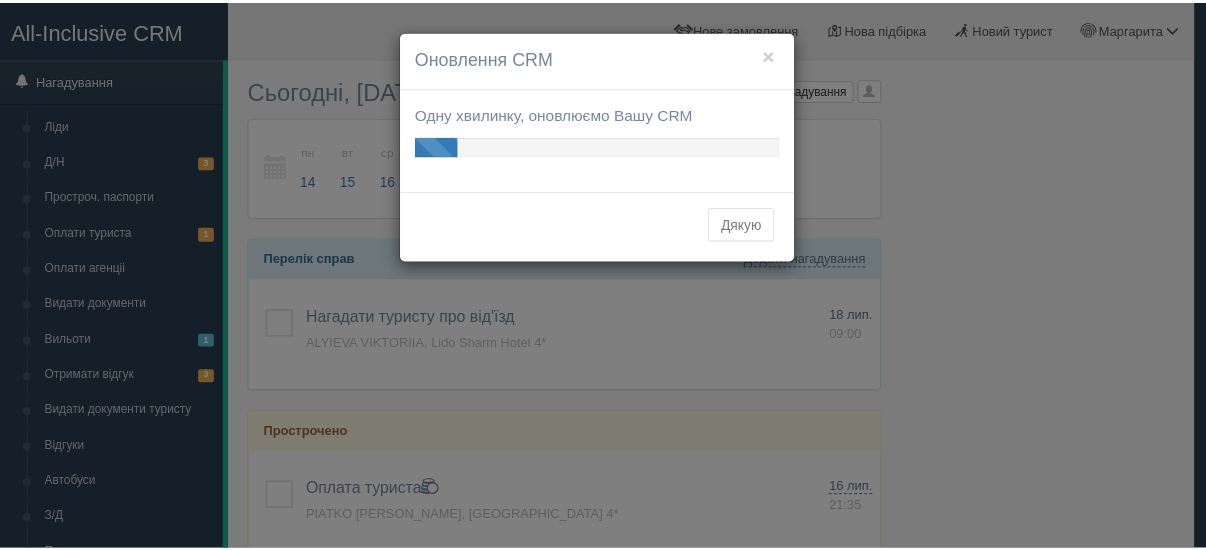 scroll, scrollTop: 0, scrollLeft: 0, axis: both 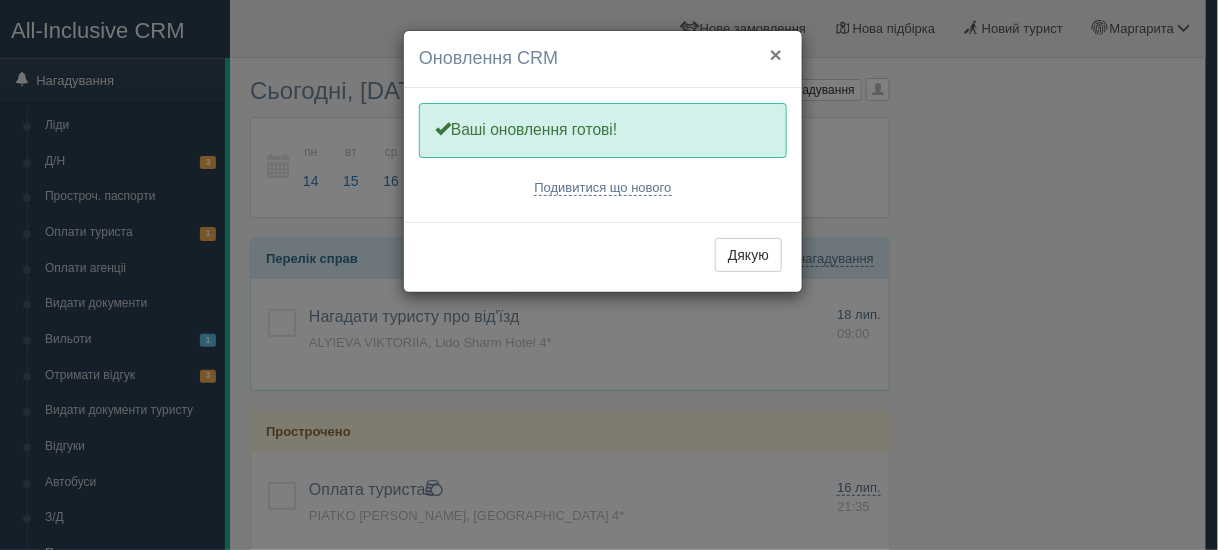 click on "×" at bounding box center [776, 54] 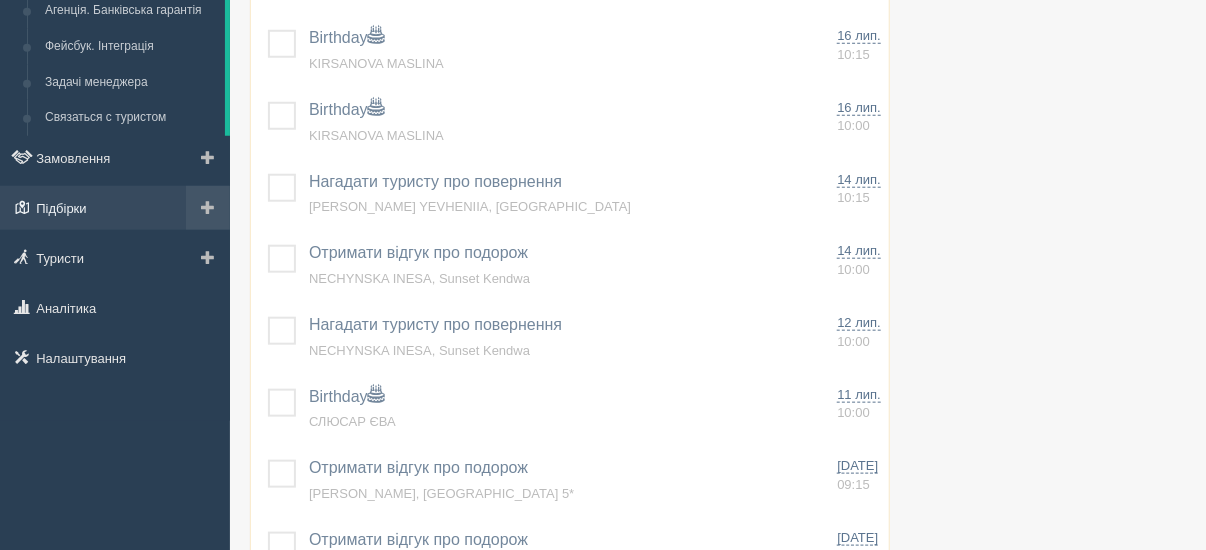 scroll, scrollTop: 640, scrollLeft: 0, axis: vertical 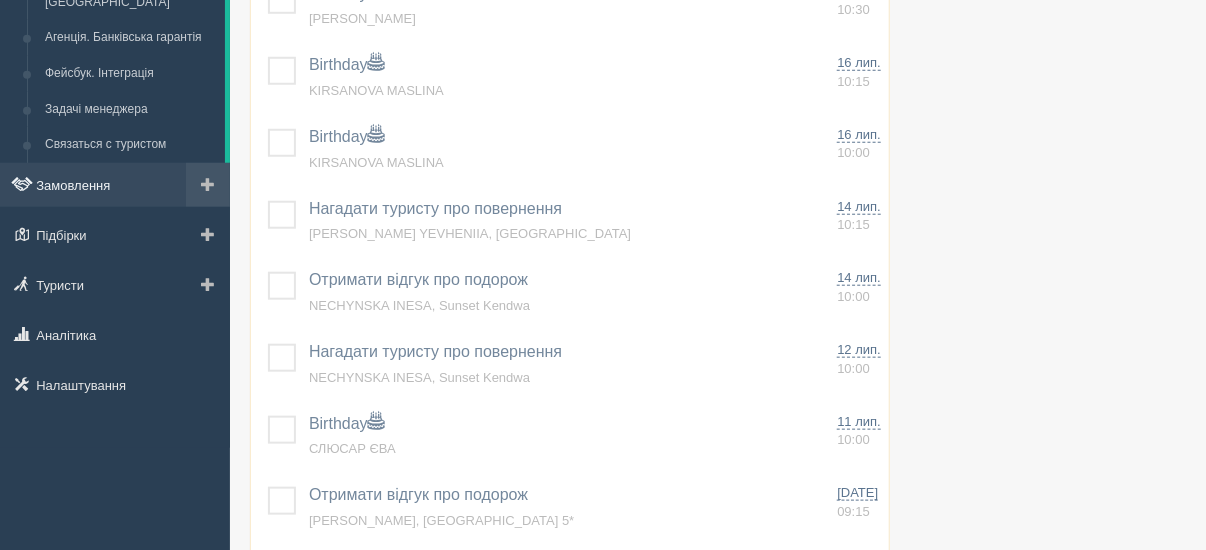 click on "Замовлення" at bounding box center [115, 185] 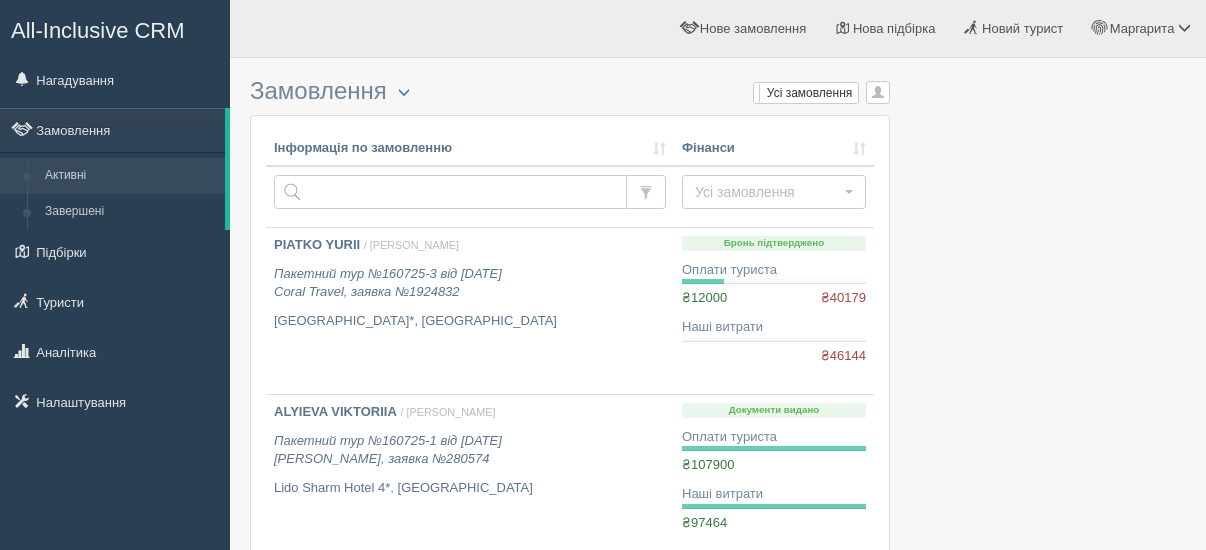 scroll, scrollTop: 0, scrollLeft: 0, axis: both 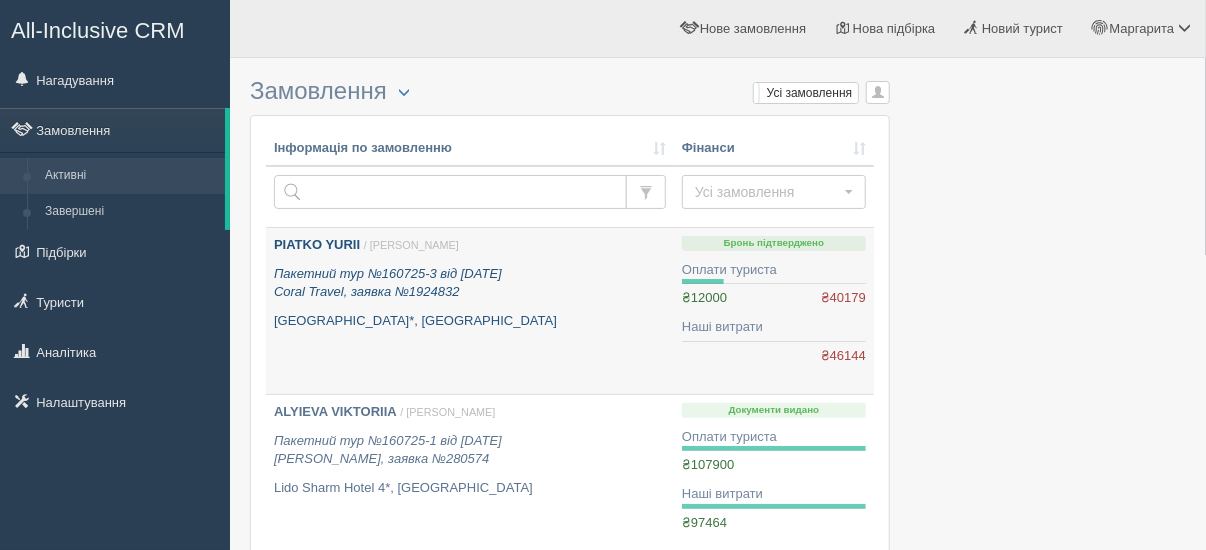 click on "PIATKO YURII" at bounding box center [317, 244] 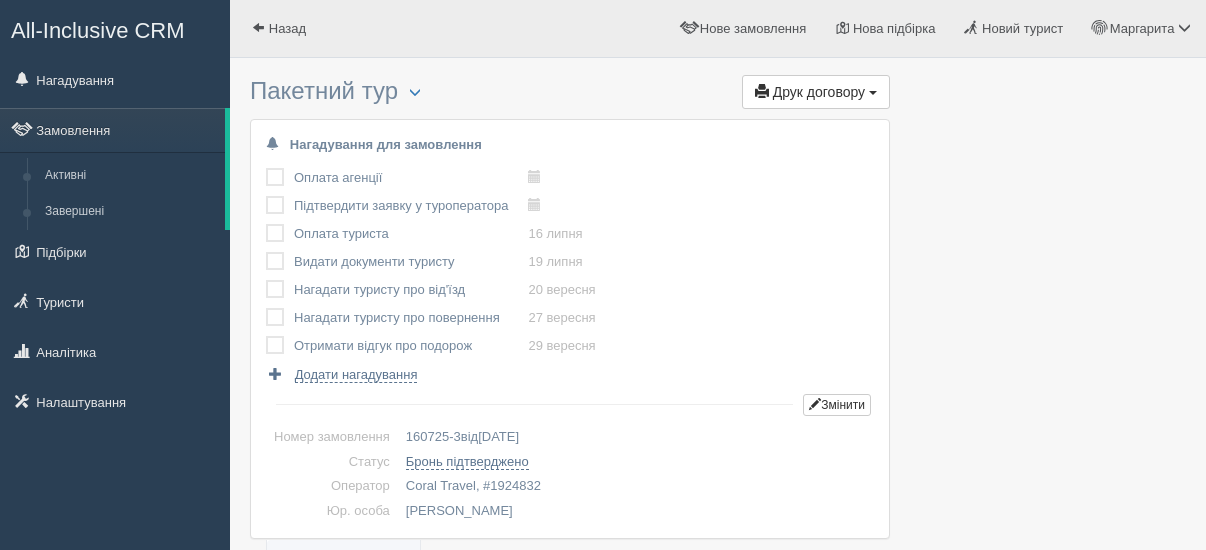 scroll, scrollTop: 0, scrollLeft: 0, axis: both 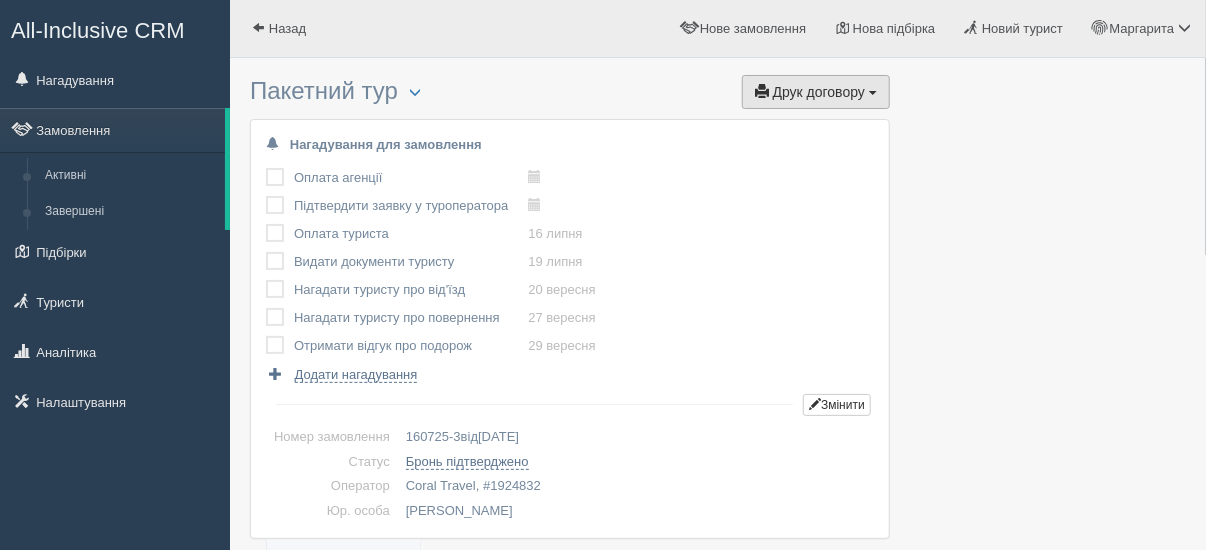 click on "Друк договору" at bounding box center [819, 92] 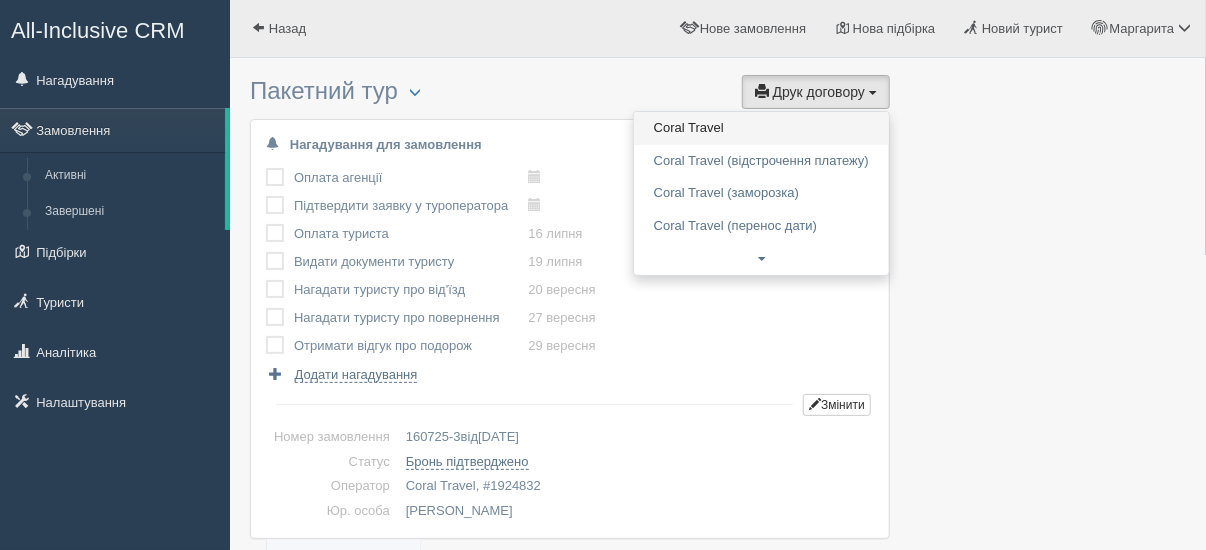 click on "Coral Travel" at bounding box center [761, 128] 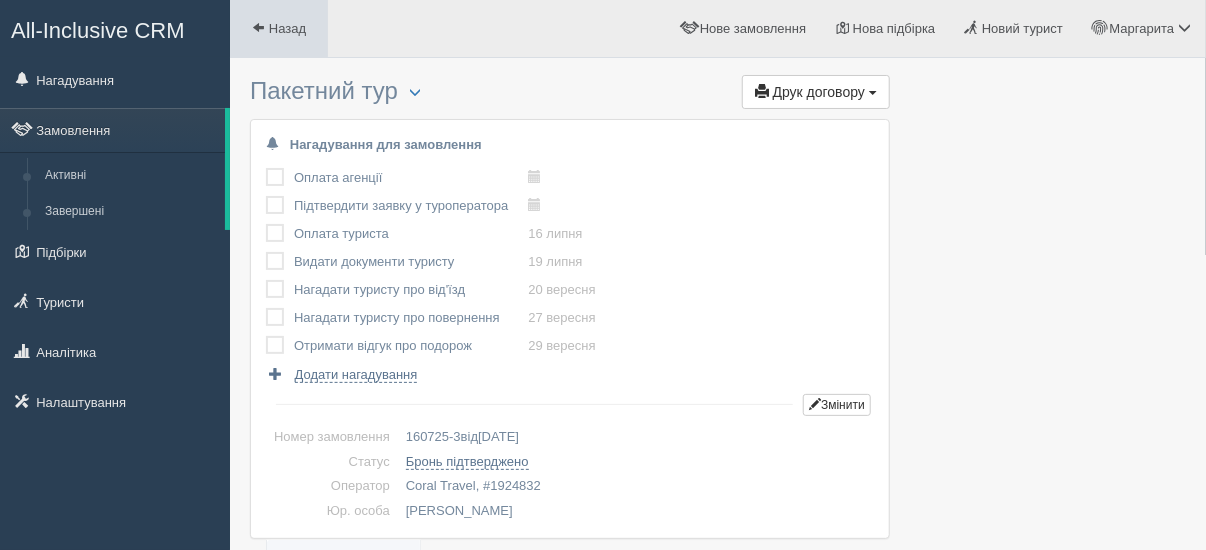 click on "Назад" at bounding box center (287, 28) 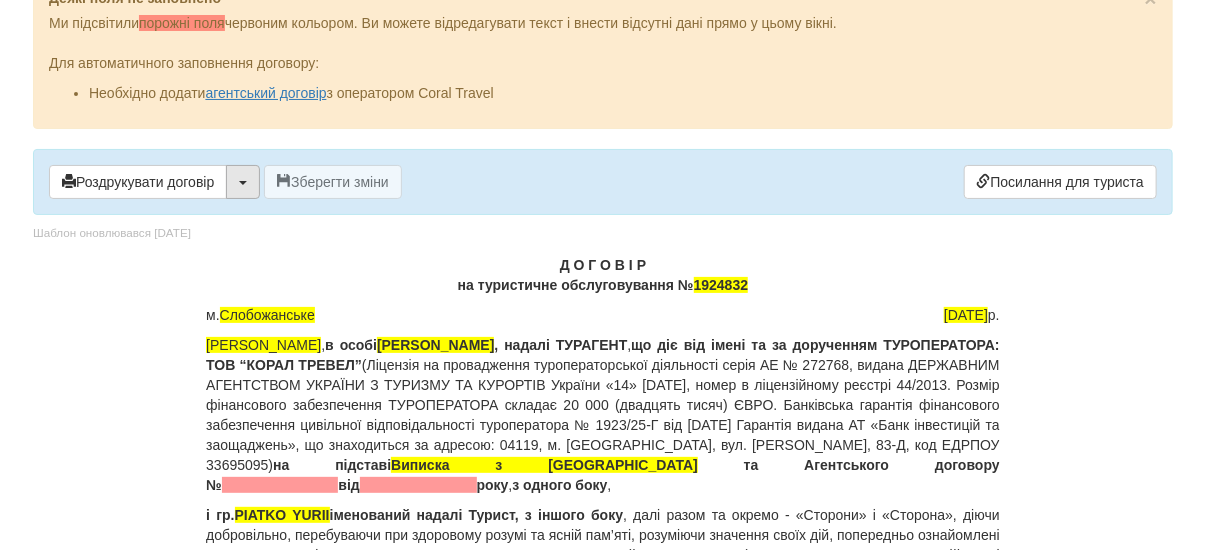 scroll, scrollTop: 0, scrollLeft: 0, axis: both 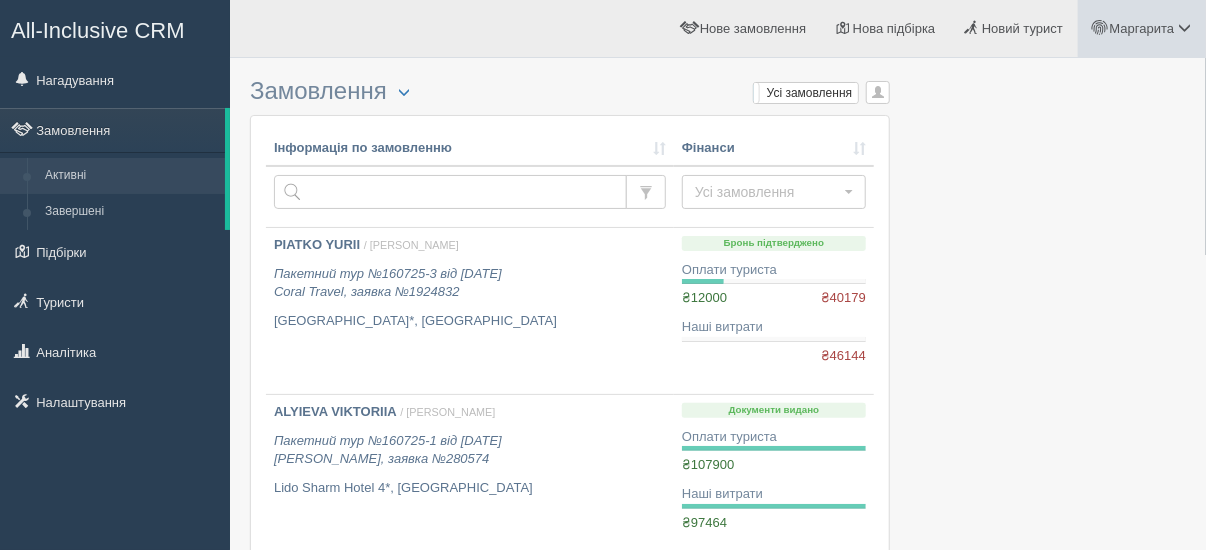 click on "Маргарита" at bounding box center (1142, 28) 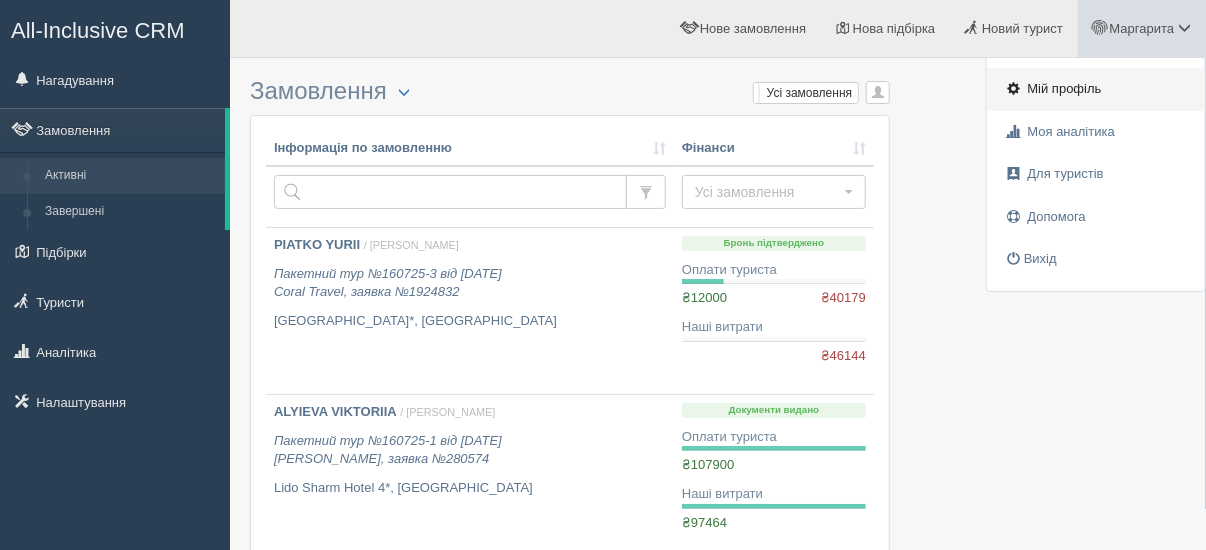click on "Мій профіль" at bounding box center [1065, 88] 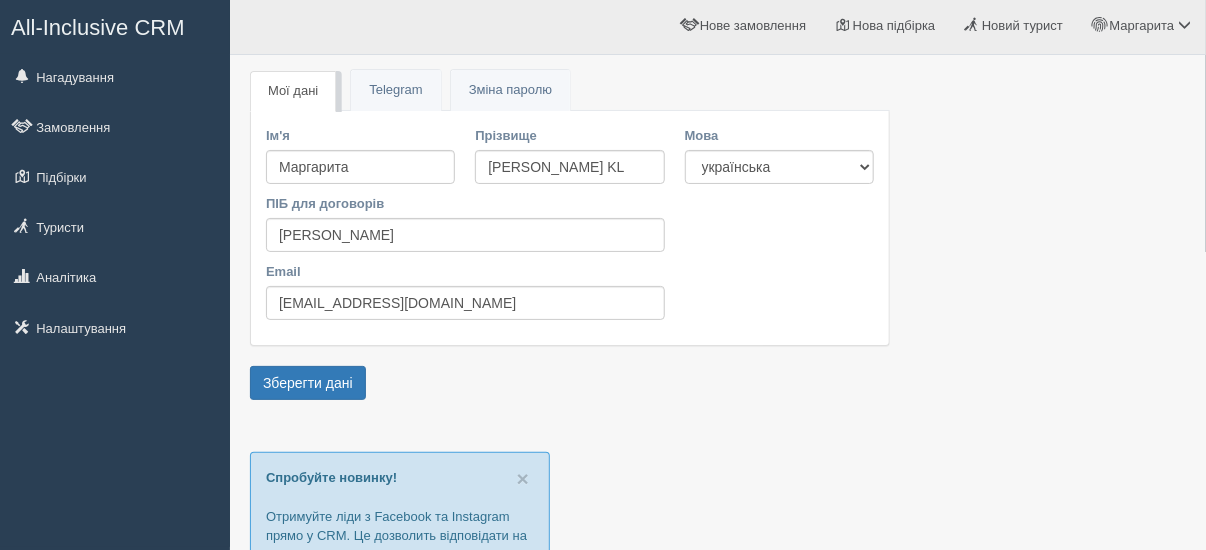 scroll, scrollTop: 0, scrollLeft: 0, axis: both 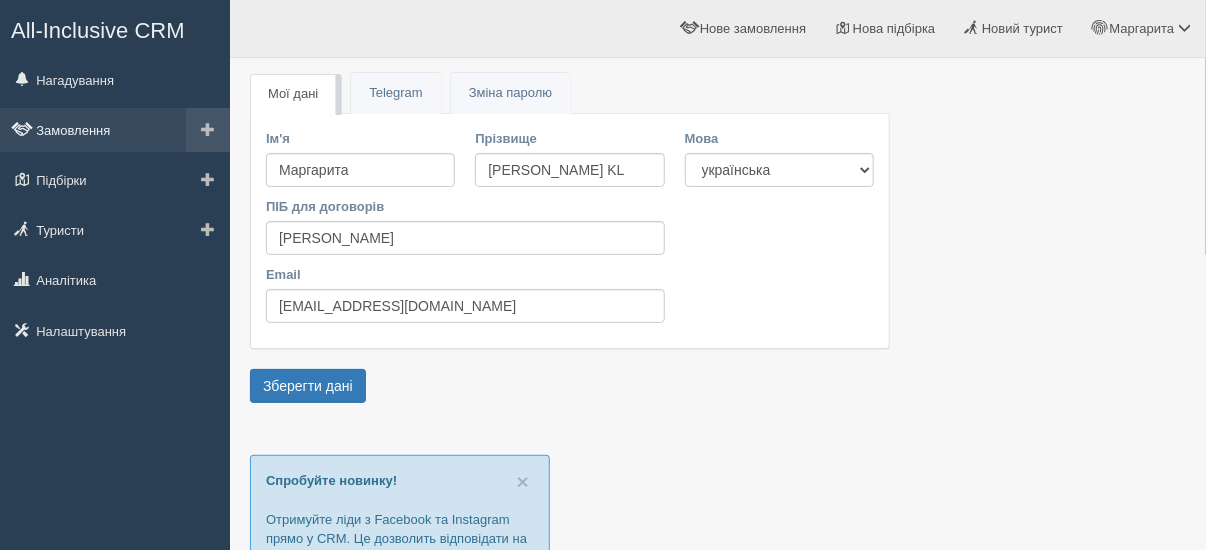 click on "Замовлення" at bounding box center (115, 130) 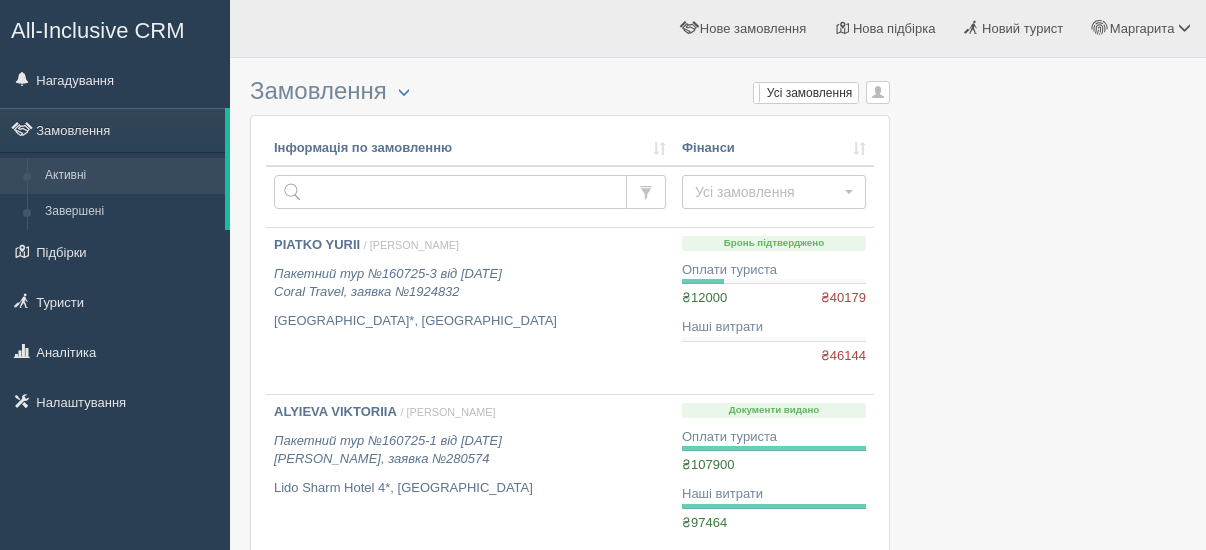 scroll, scrollTop: 0, scrollLeft: 0, axis: both 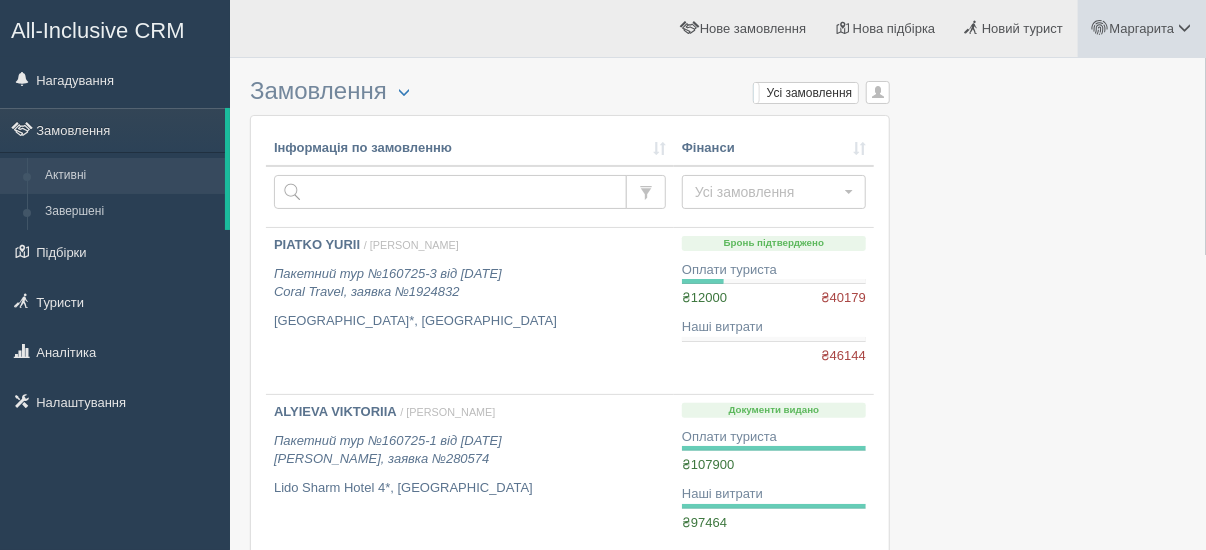 click on "Маргарита" at bounding box center [1142, 28] 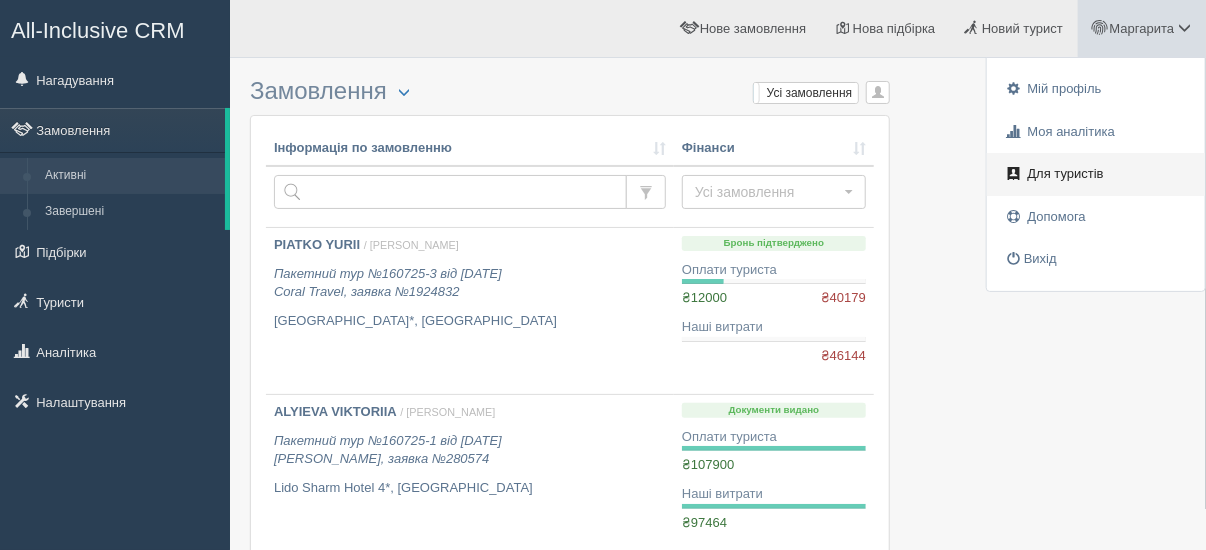 click on "Для туристів" at bounding box center [1066, 173] 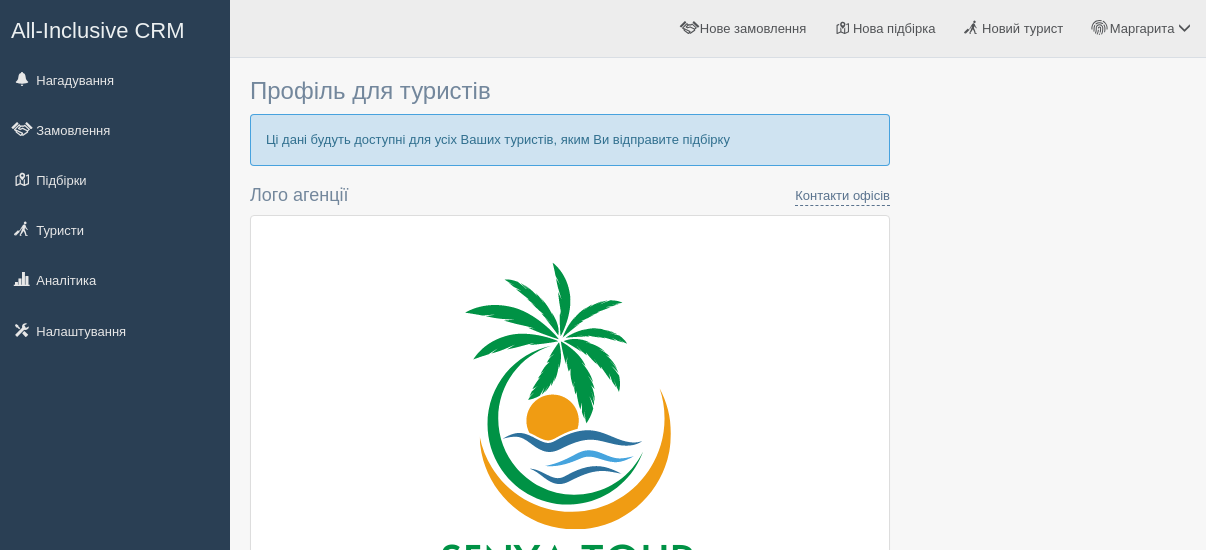 scroll, scrollTop: 0, scrollLeft: 0, axis: both 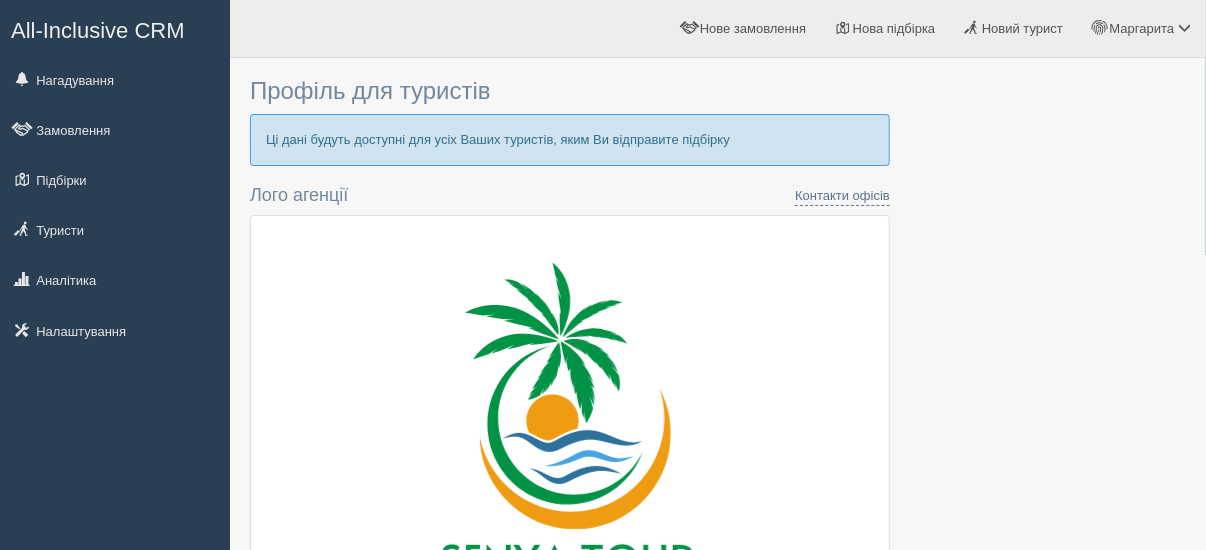 type on "[PHONE_NUMBER]" 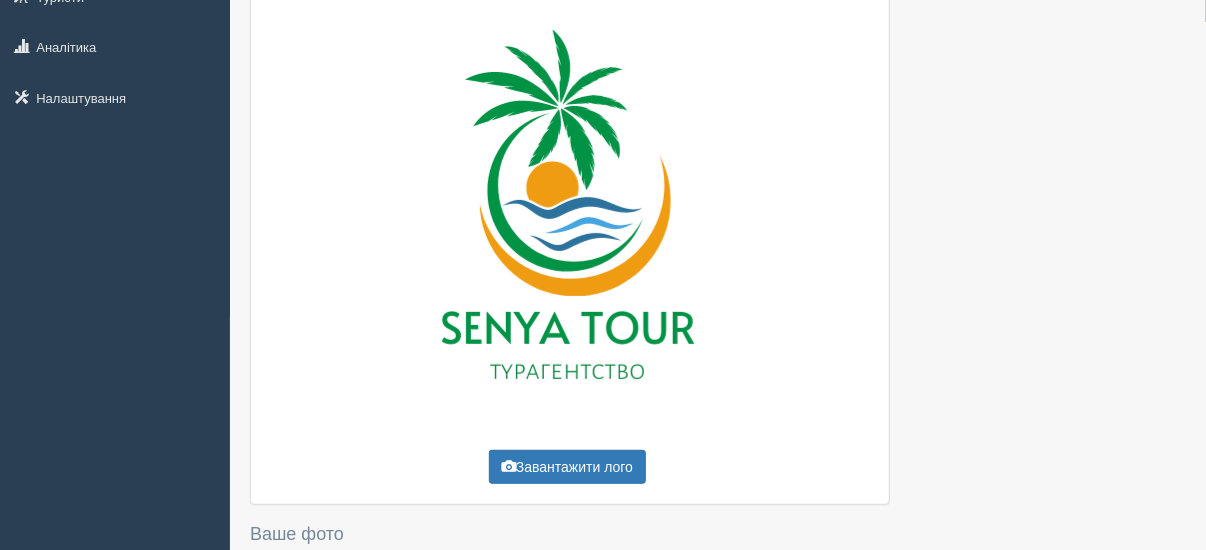 scroll, scrollTop: 240, scrollLeft: 0, axis: vertical 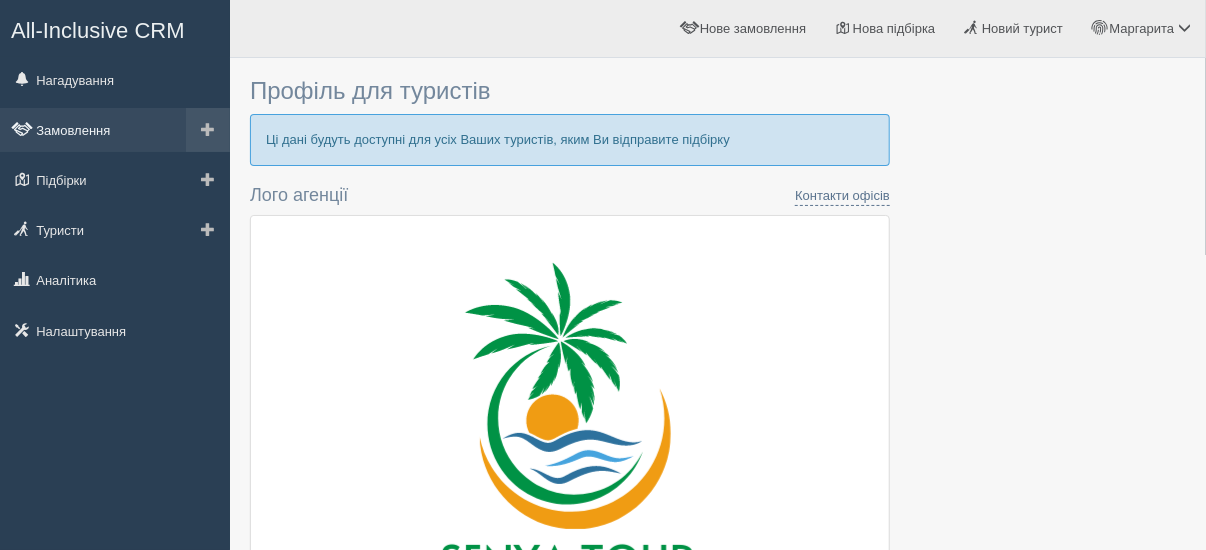 click on "Замовлення" at bounding box center [115, 130] 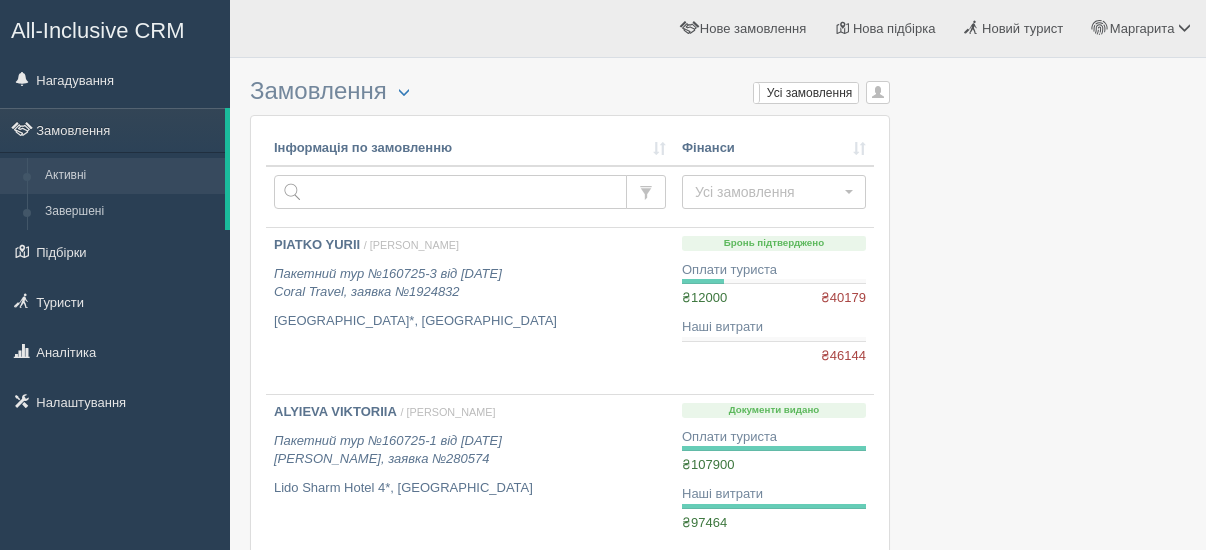 scroll, scrollTop: 0, scrollLeft: 0, axis: both 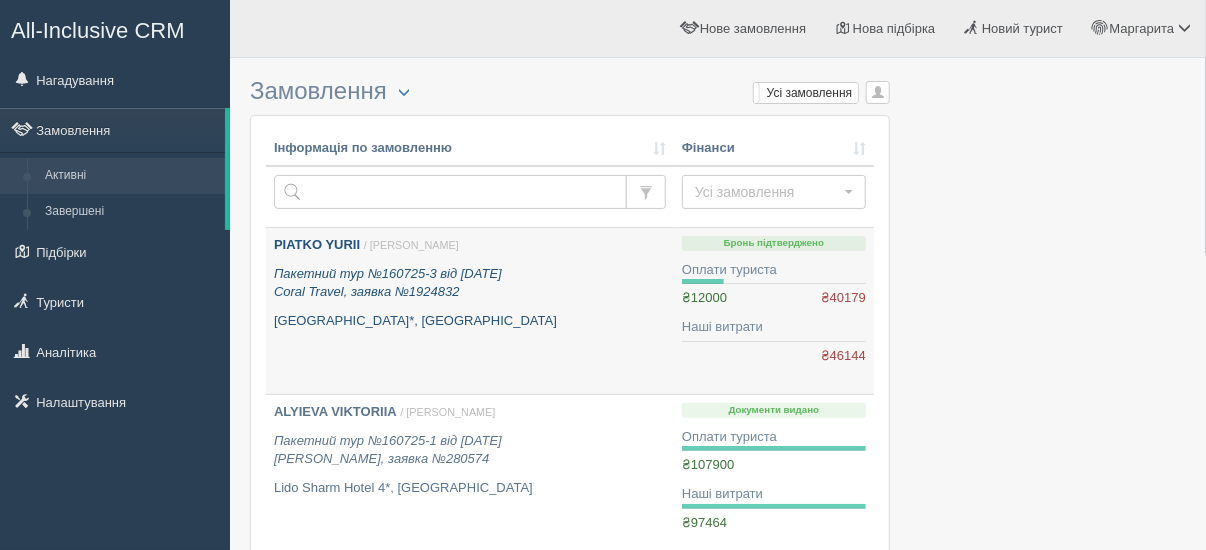 click on "PIATKO YURII" at bounding box center (317, 244) 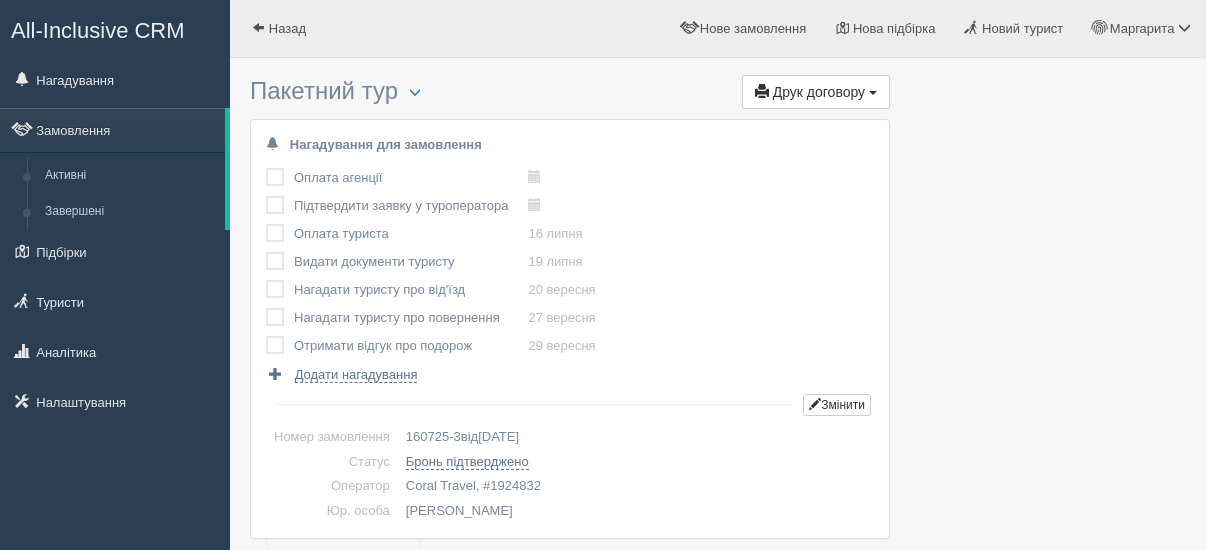 scroll, scrollTop: 0, scrollLeft: 0, axis: both 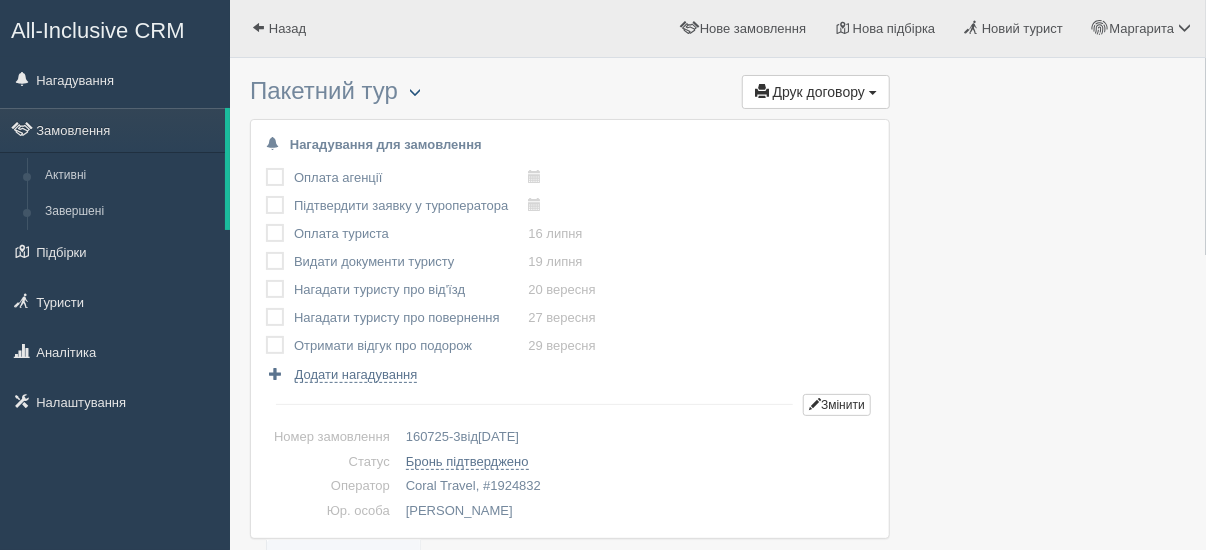 click at bounding box center [415, 92] 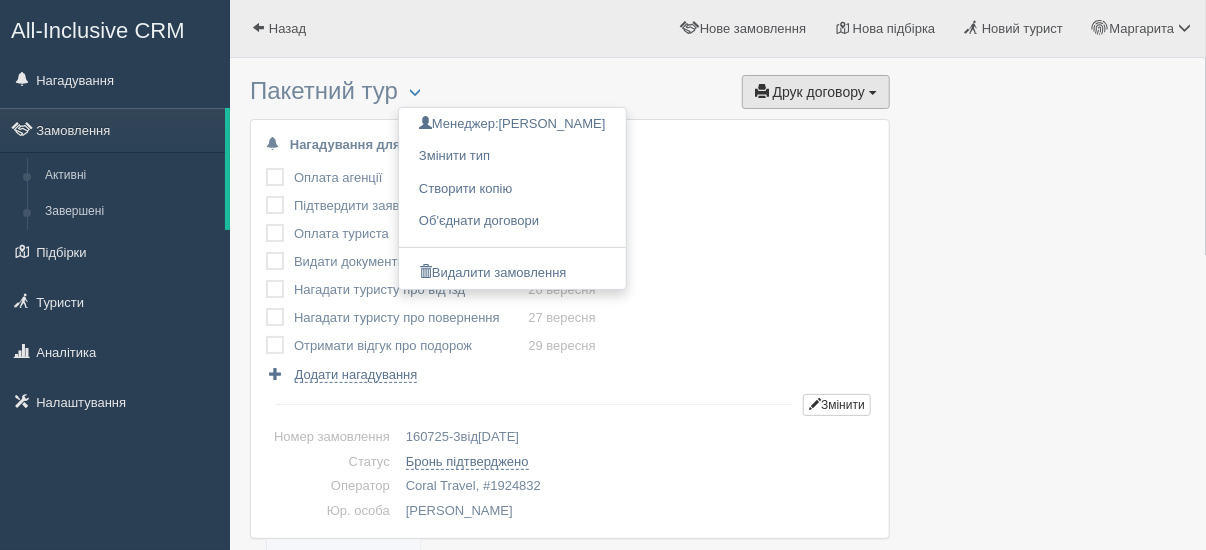 click on "Друк договору" at bounding box center (819, 92) 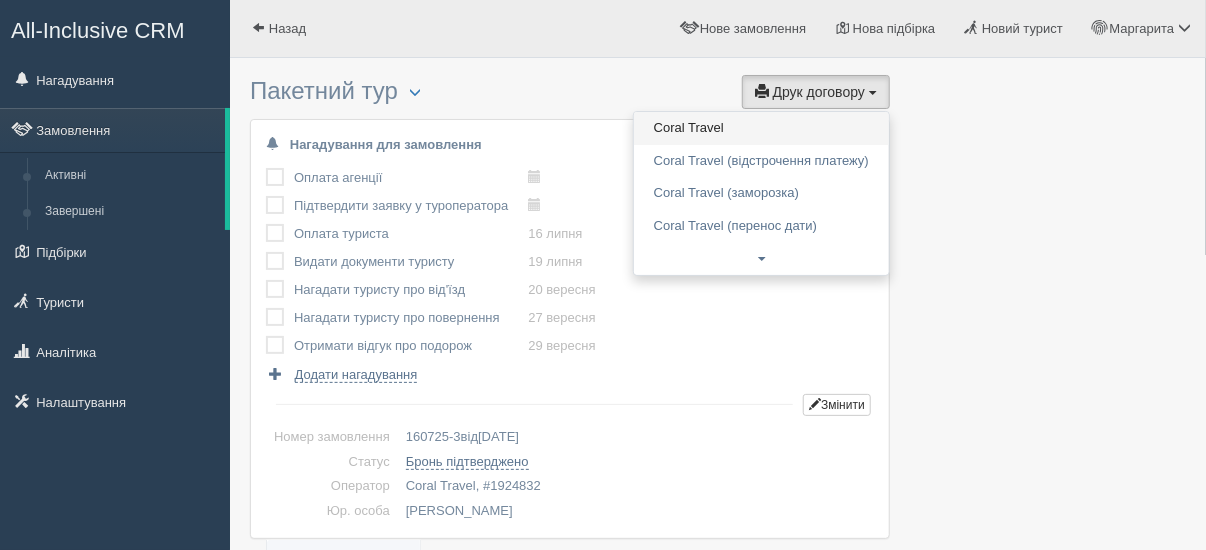 click on "Coral Travel" at bounding box center (761, 128) 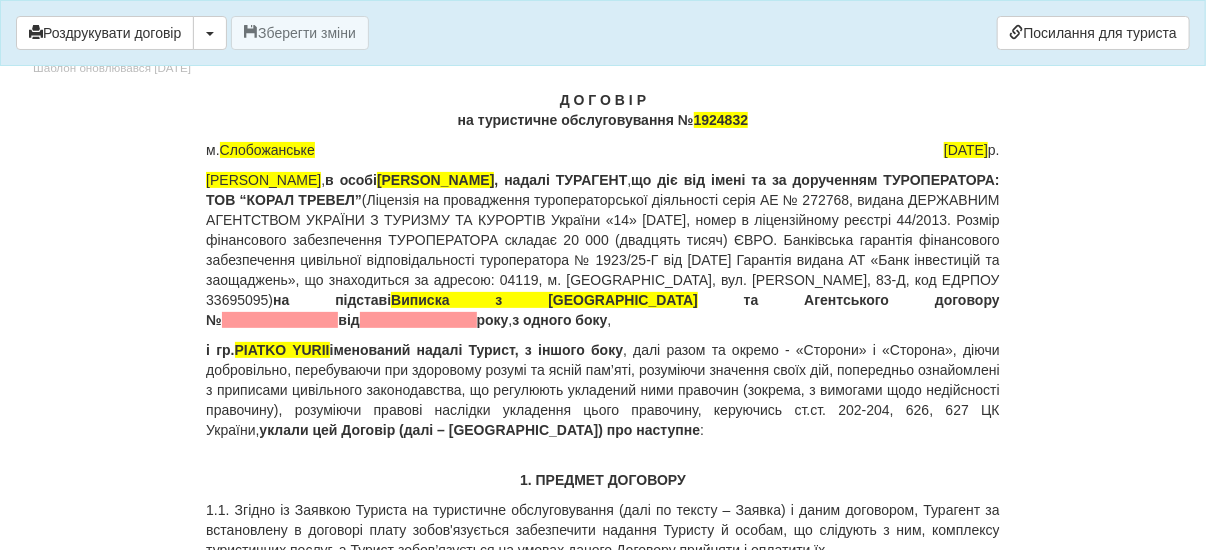 scroll, scrollTop: 80, scrollLeft: 0, axis: vertical 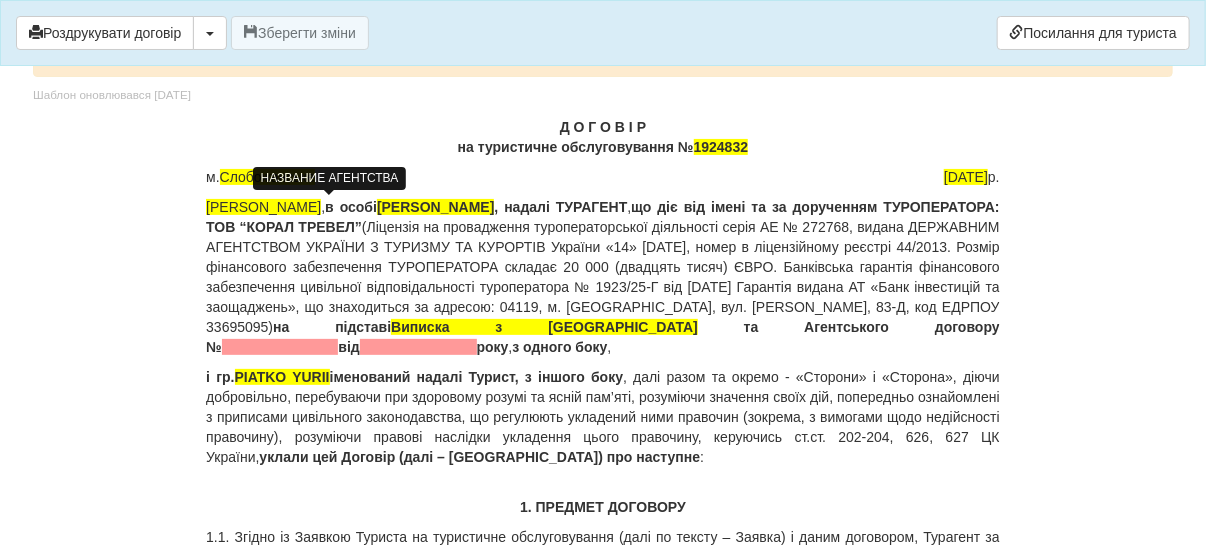click on "[PERSON_NAME]" at bounding box center (263, 207) 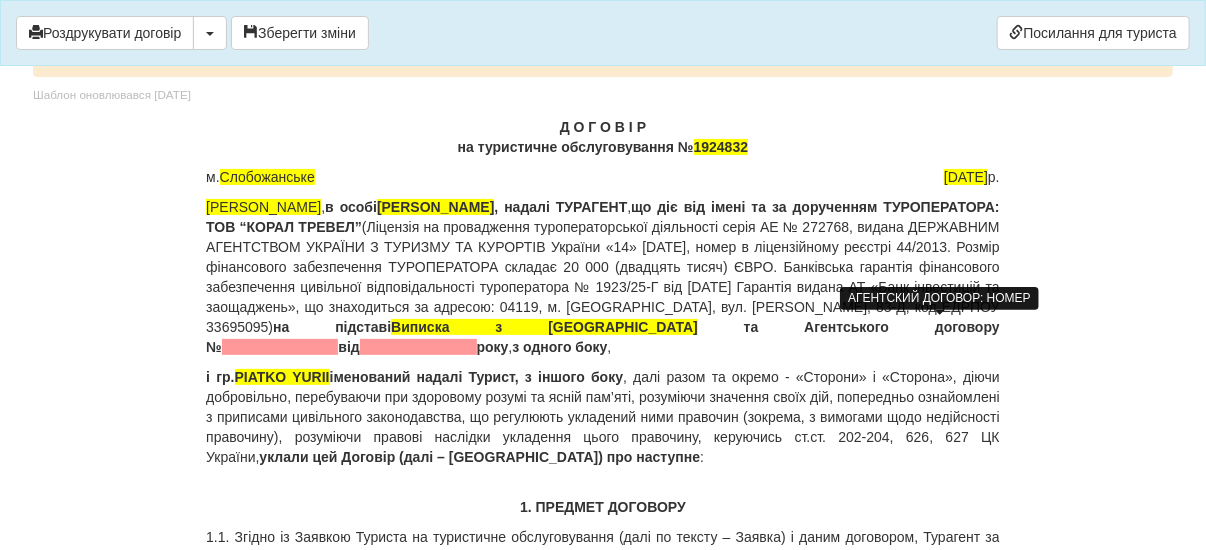 click at bounding box center [280, 347] 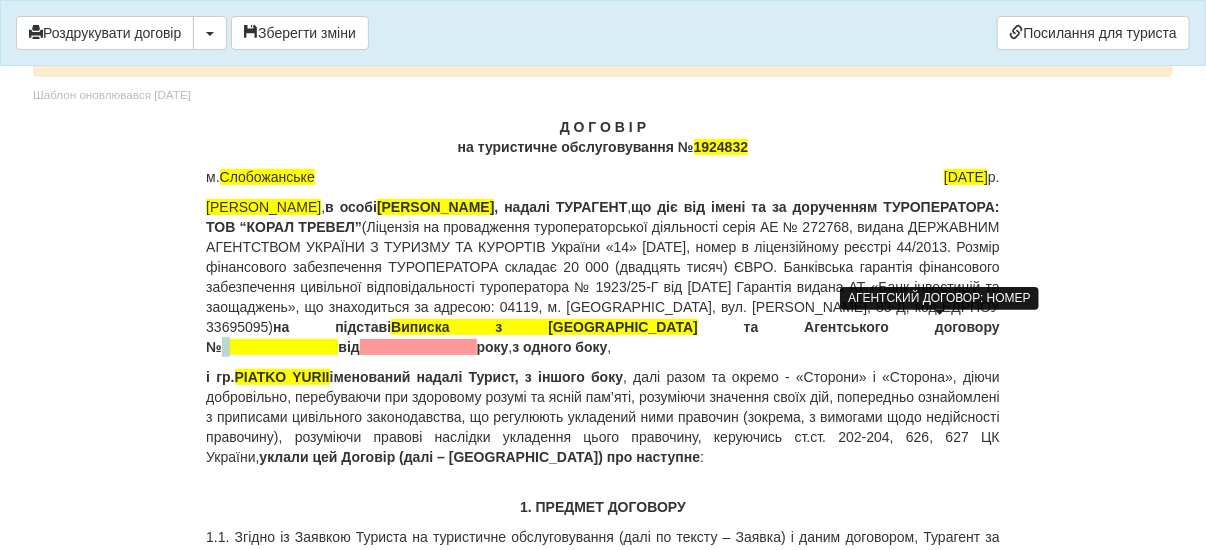 click at bounding box center [280, 347] 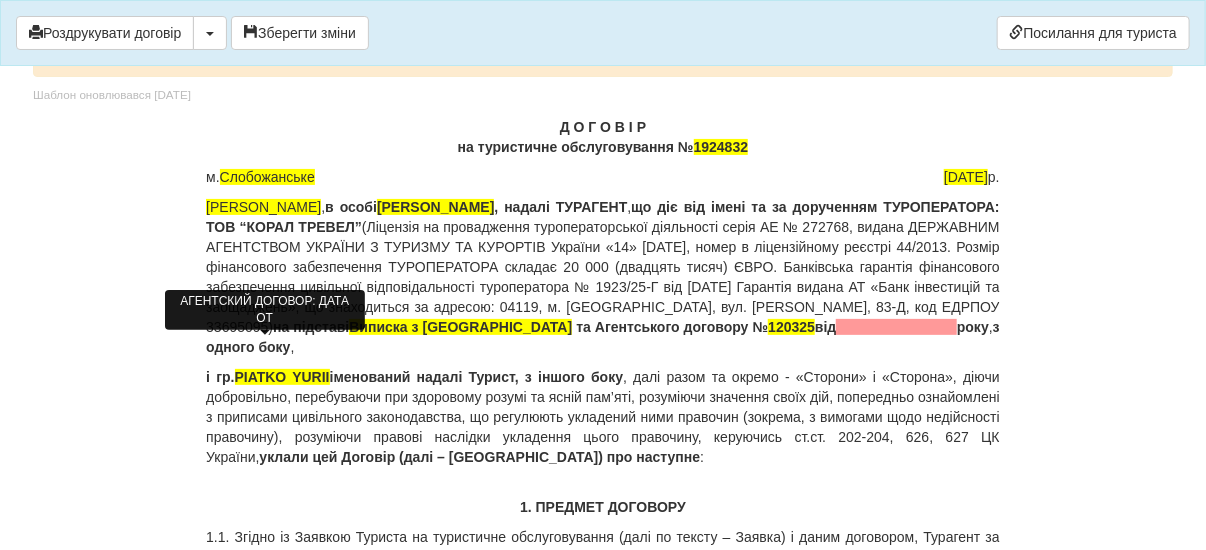 click at bounding box center [896, 327] 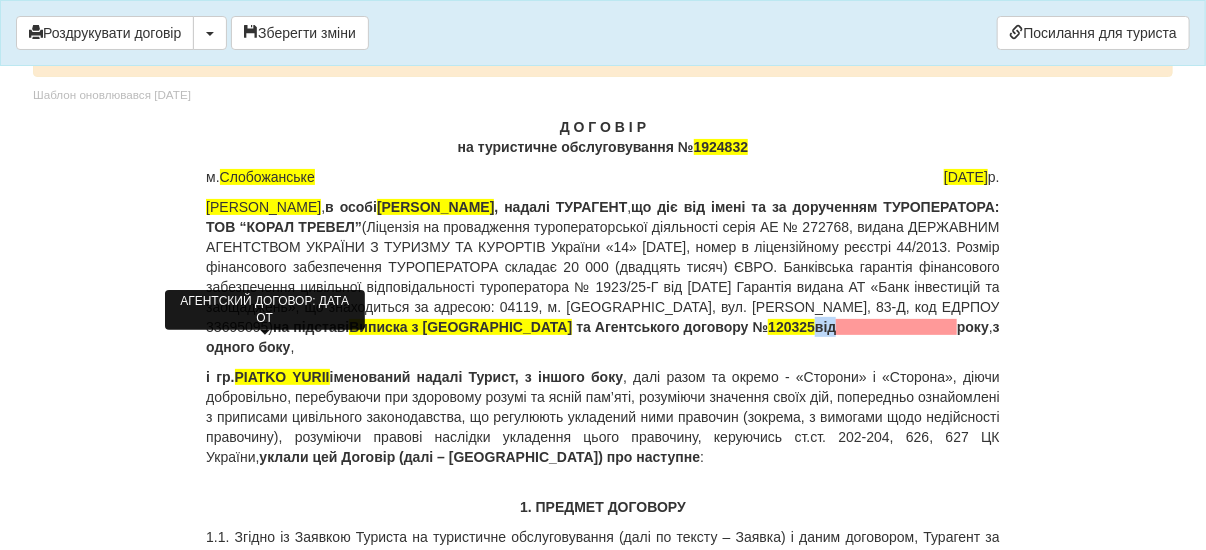 click at bounding box center [896, 327] 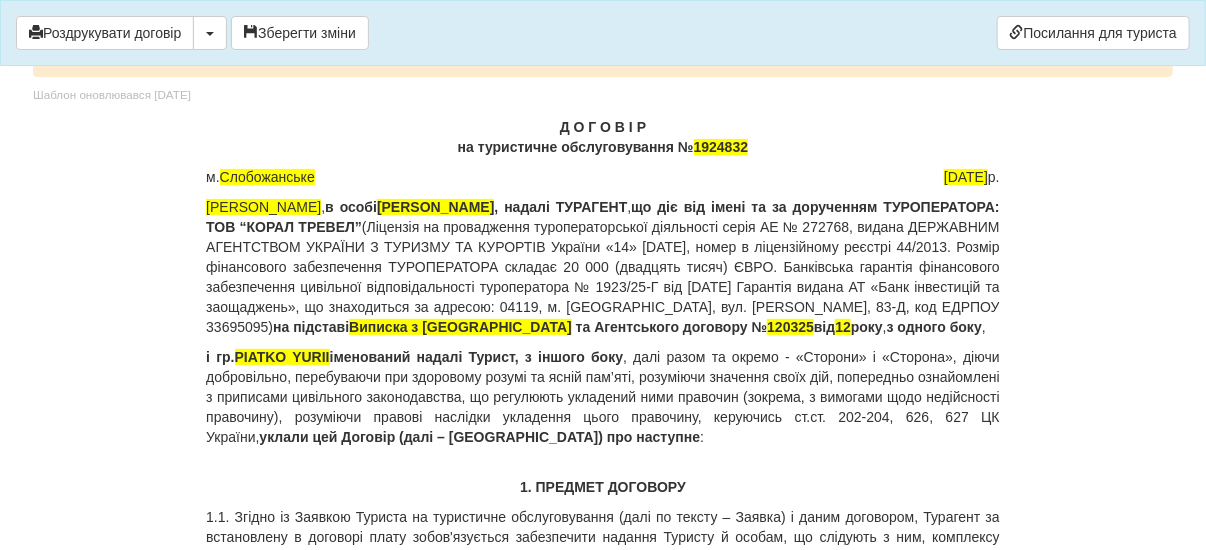 drag, startPoint x: 238, startPoint y: 349, endPoint x: 890, endPoint y: 324, distance: 652.4791 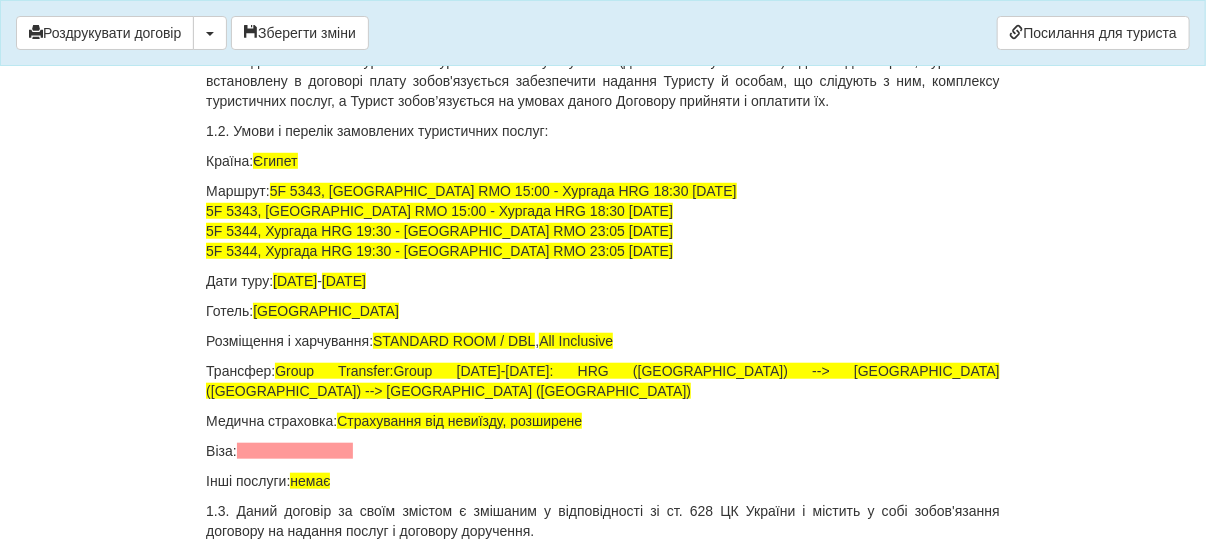 scroll, scrollTop: 560, scrollLeft: 0, axis: vertical 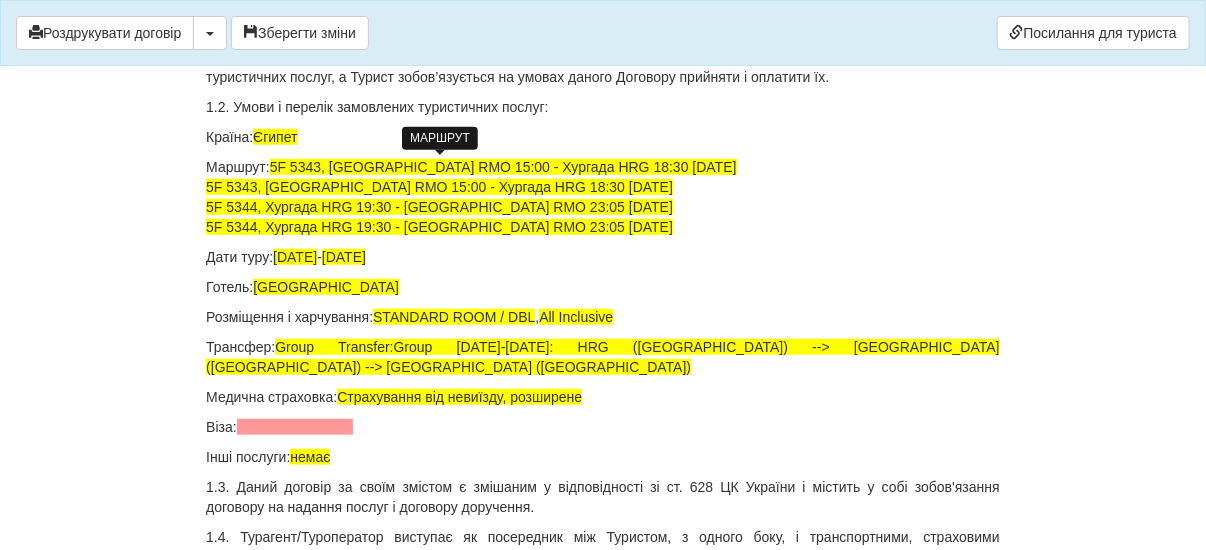 click on "5F 5343, Кишинів RMO 15:00 - Хургада HRG 18:30 21.09.2025 5F 5343, Кишинів RMO 15:00 - Хургада HRG 18:30 21.09.2025 5F 5344, Хургада HRG 19:30 - Кишинів RMO 23:05 28.09.2025 5F 5344, Хургада HRG 19:30 - Кишинів RMO 23:05 28.09.2025" at bounding box center (471, 197) 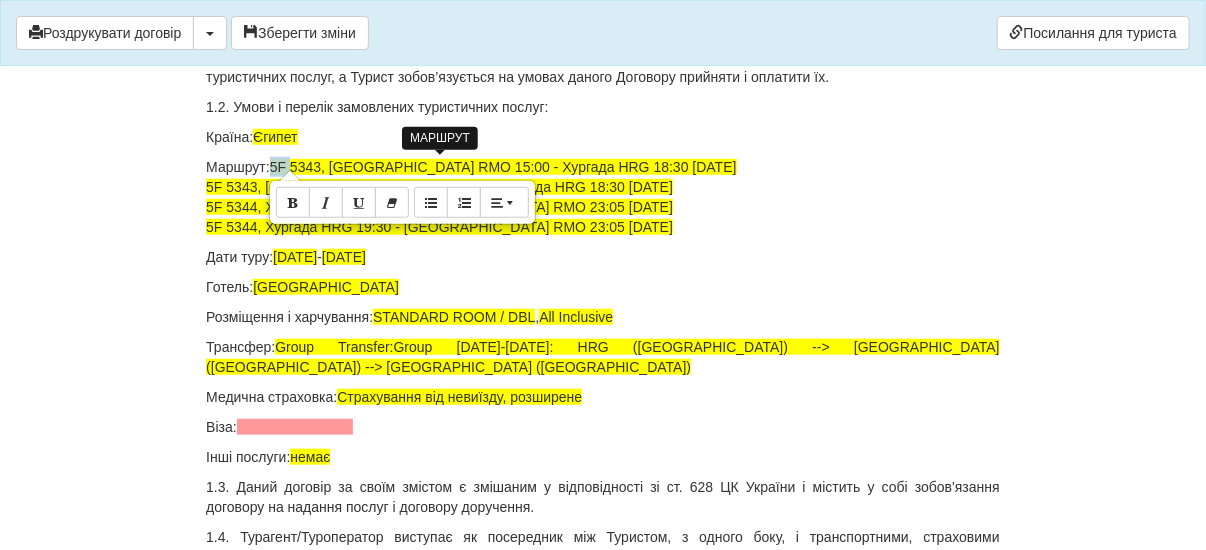 click on "5F 5343, Кишинів RMO 15:00 - Хургада HRG 18:30 21.09.2025 5F 5343, Кишинів RMO 15:00 - Хургада HRG 18:30 21.09.2025 5F 5344, Хургада HRG 19:30 - Кишинів RMO 23:05 28.09.2025 5F 5344, Хургада HRG 19:30 - Кишинів RMO 23:05 28.09.2025" at bounding box center [471, 197] 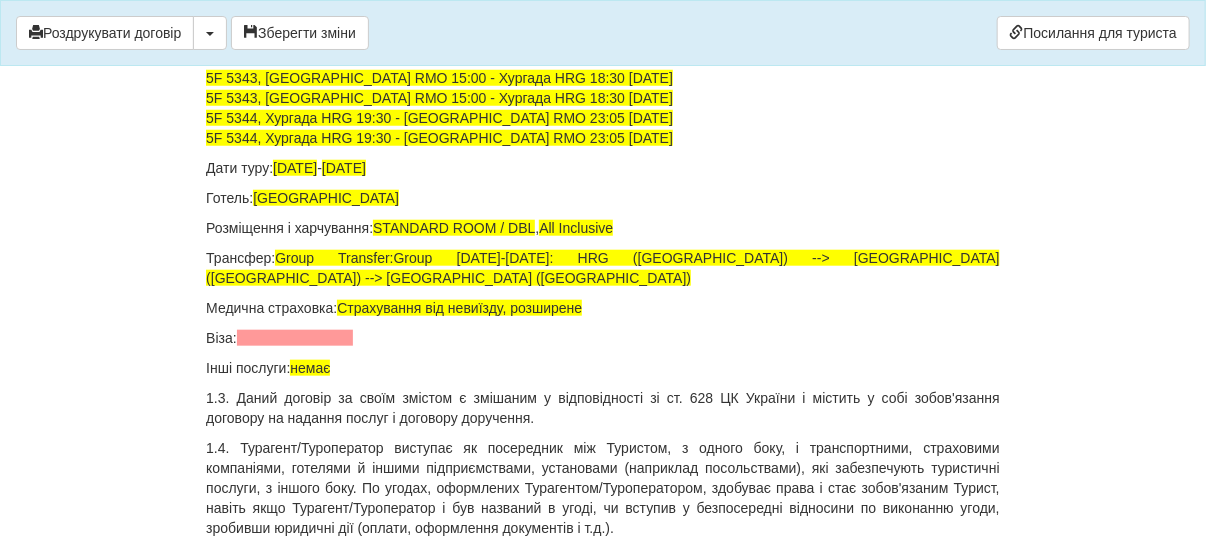 scroll, scrollTop: 720, scrollLeft: 0, axis: vertical 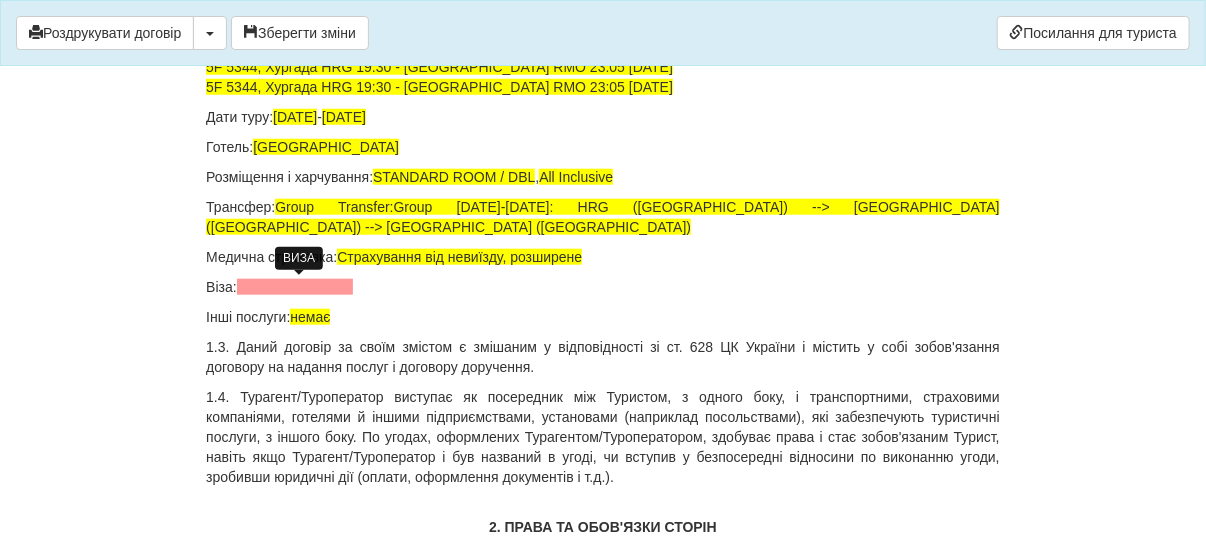 click at bounding box center (295, 287) 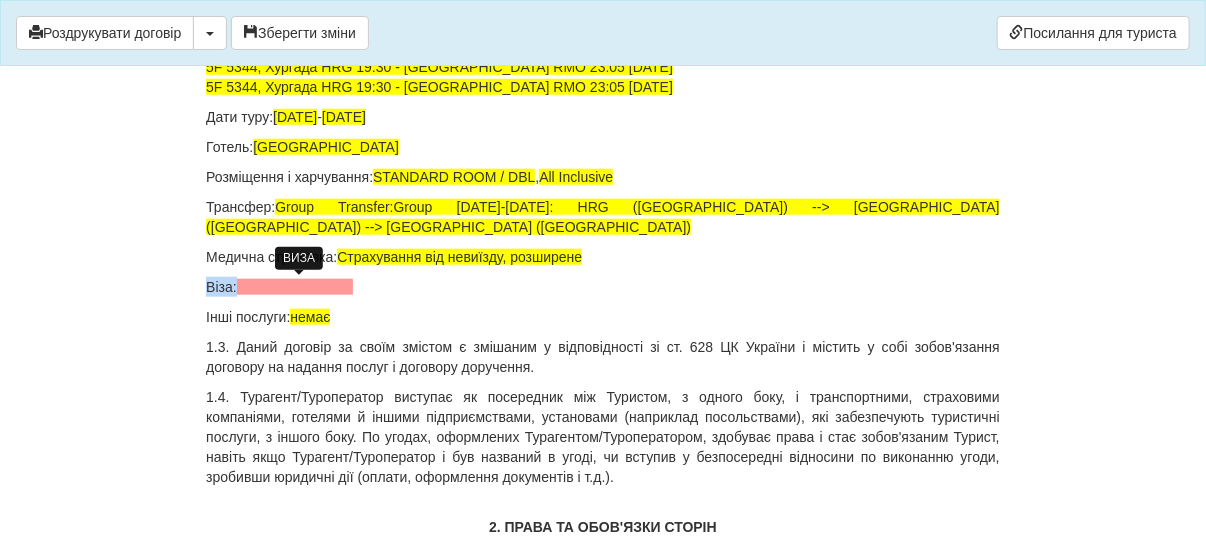 click at bounding box center [295, 287] 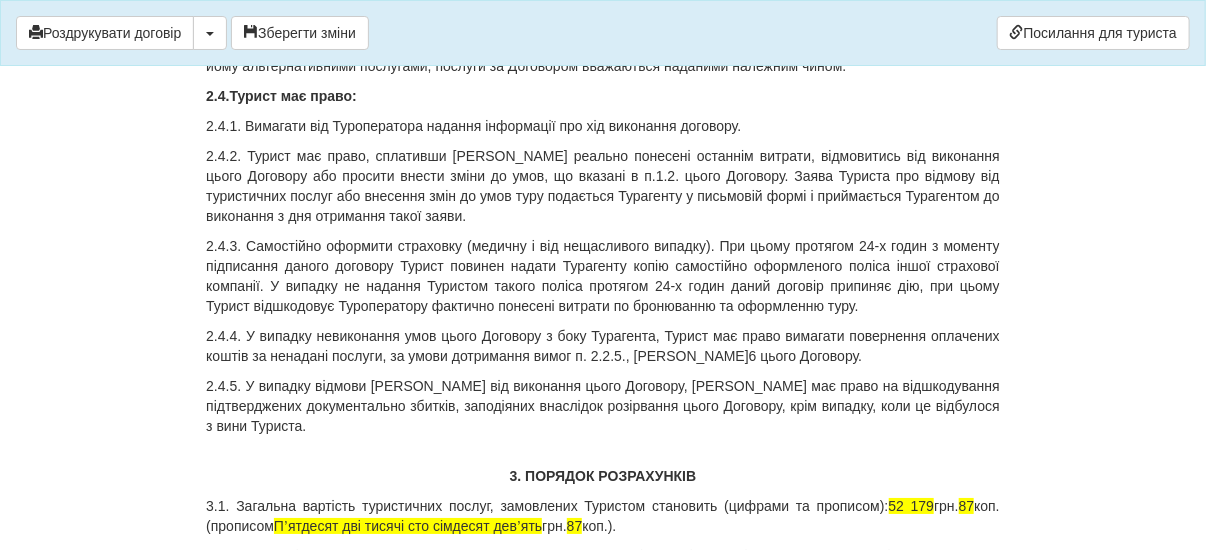 scroll, scrollTop: 2800, scrollLeft: 0, axis: vertical 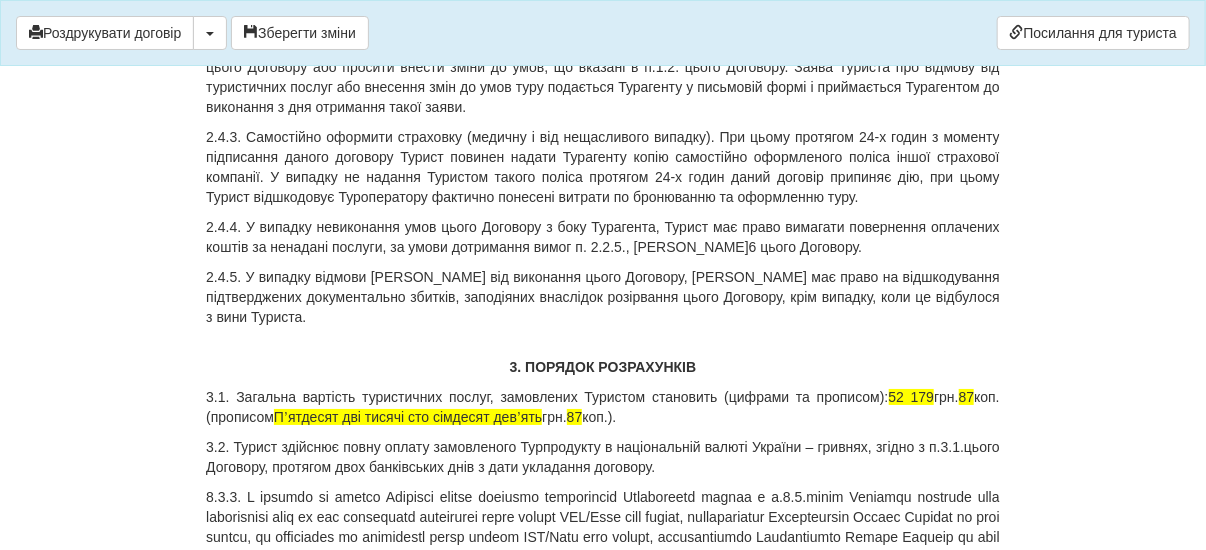 click on "3.1. Загальна вартість туристичних послуг, замовлених Туристом становить (цифрами та прописом):  52 179  грн.  87  коп. (прописом  Пʼятдесят дві тисячі сто сімдесят девʼять  грн.  87  коп.)." at bounding box center (603, 407) 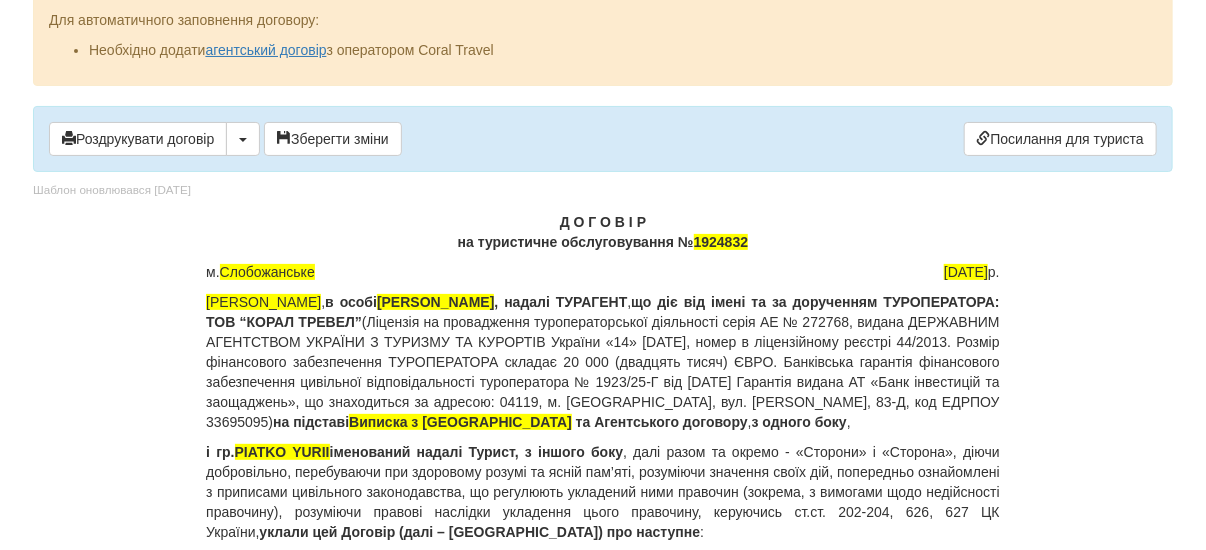 scroll, scrollTop: 0, scrollLeft: 0, axis: both 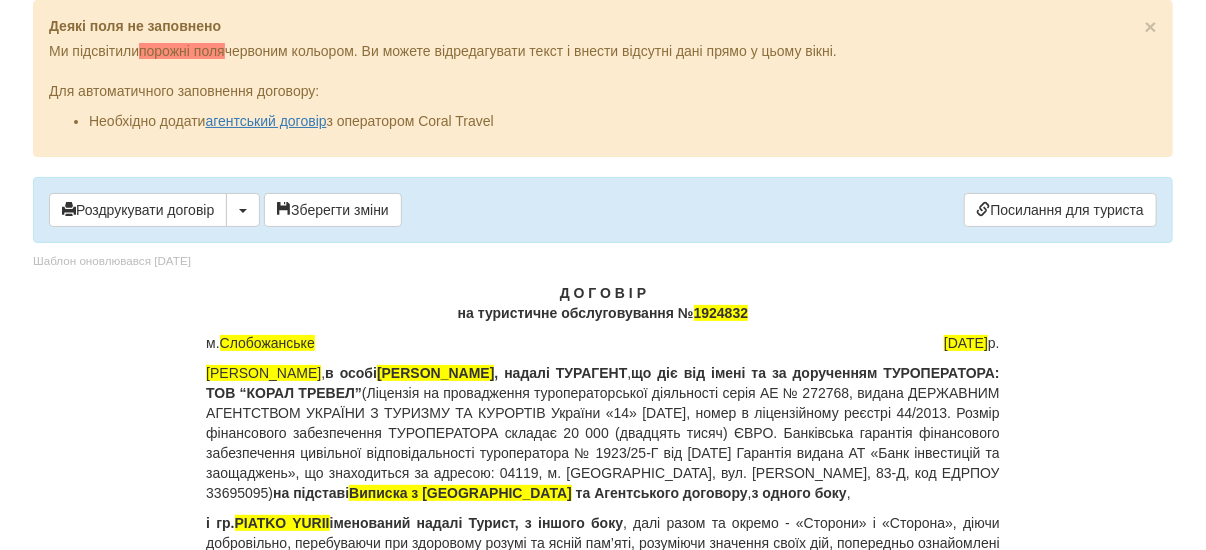 click on "Д О Г О В І Р
на туристичне обслуговування №  1924832" at bounding box center [603, 303] 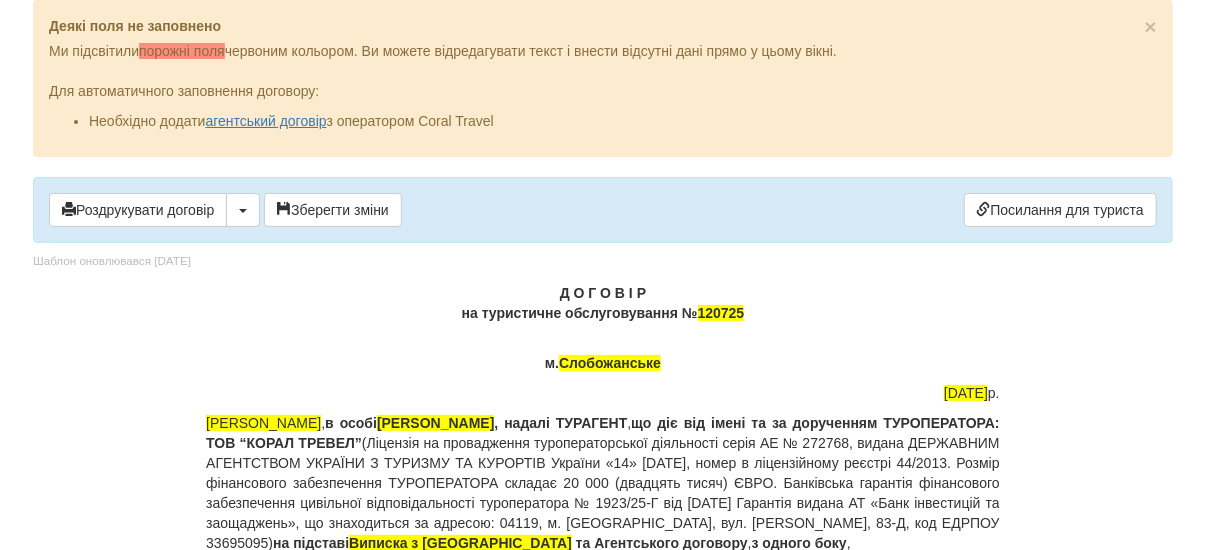 click on "м.  Слобожанське" at bounding box center (603, 353) 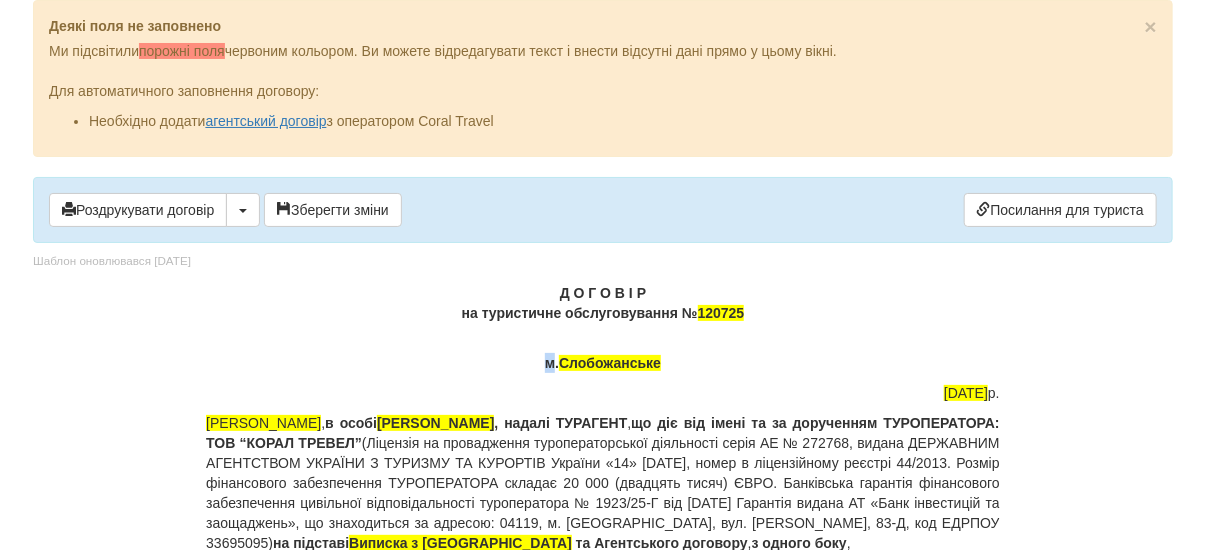 click on "м.  Слобожанське" at bounding box center [603, 353] 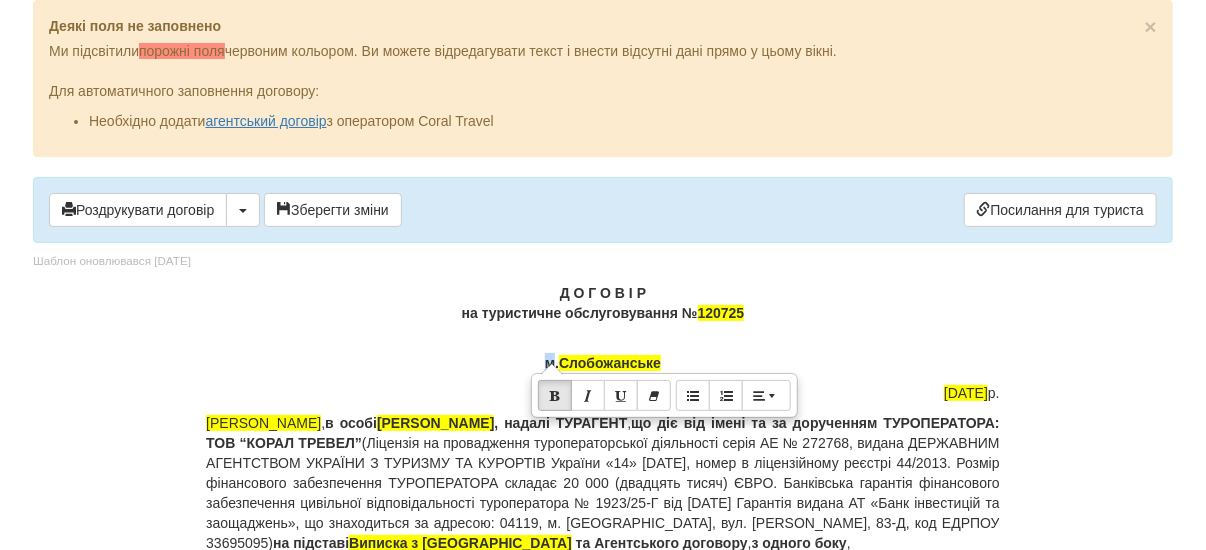 click on "м.  Слобожанське" at bounding box center [603, 353] 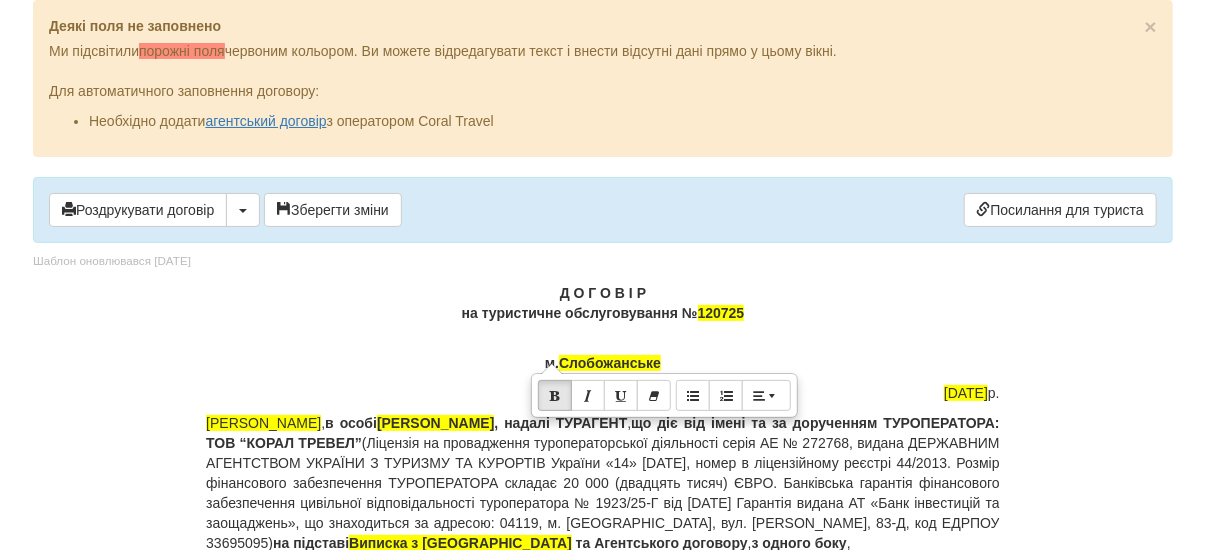 click on "м.  Слобожанське" at bounding box center (603, 353) 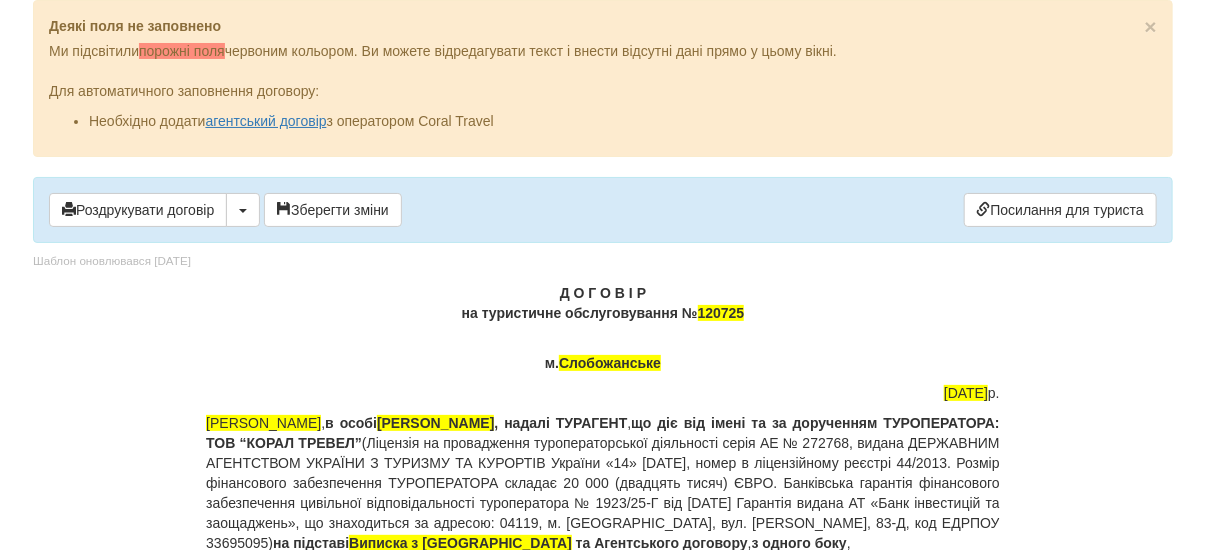 click on "16.07.2025  р." at bounding box center [603, 393] 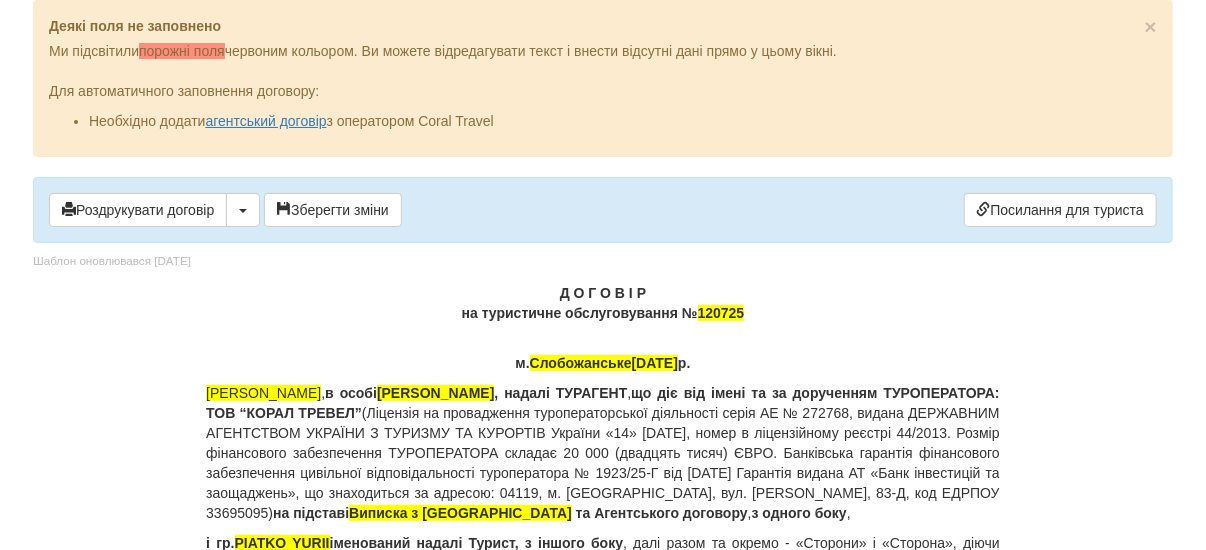 click on "Д О Г О В І Р
на туристичне обслуговування №  120725" at bounding box center (603, 303) 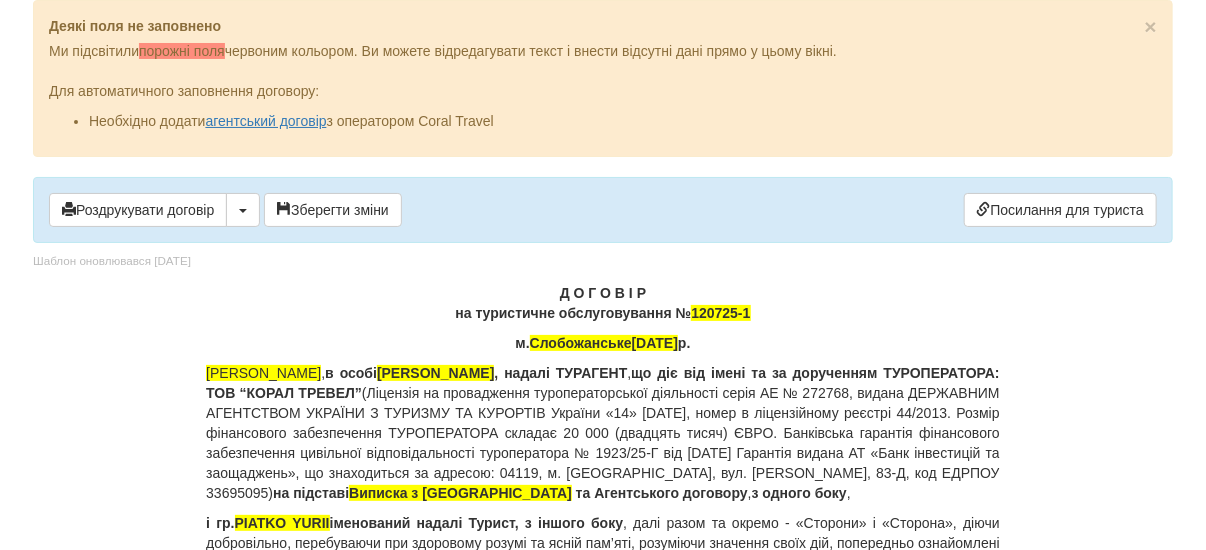 click on "м.  Слобожанське                                                                                                                     16.07.2025  р." at bounding box center [603, 343] 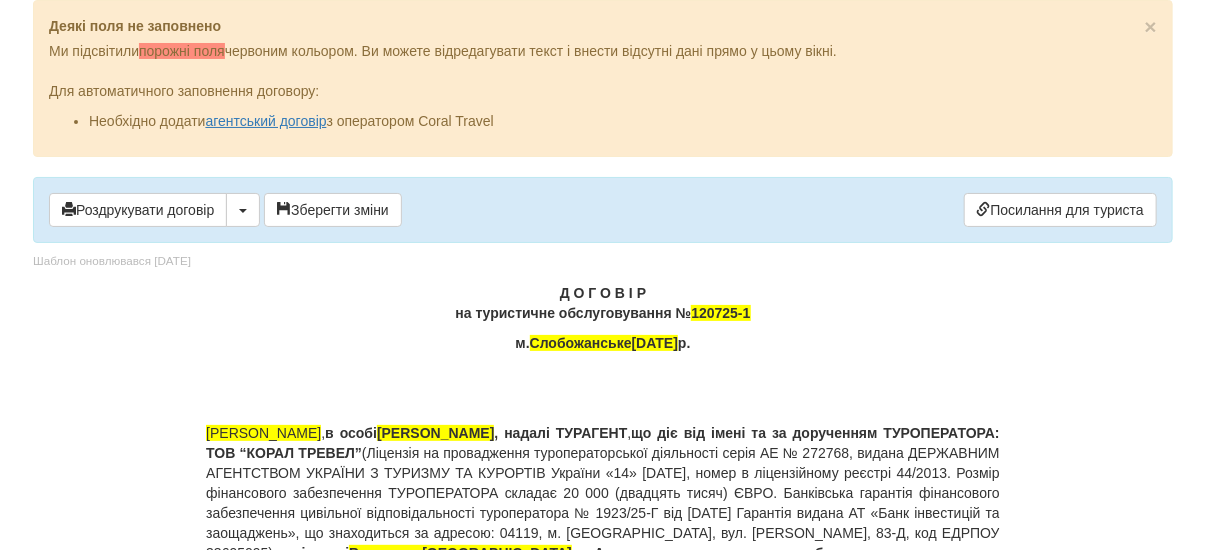 click at bounding box center [603, 373] 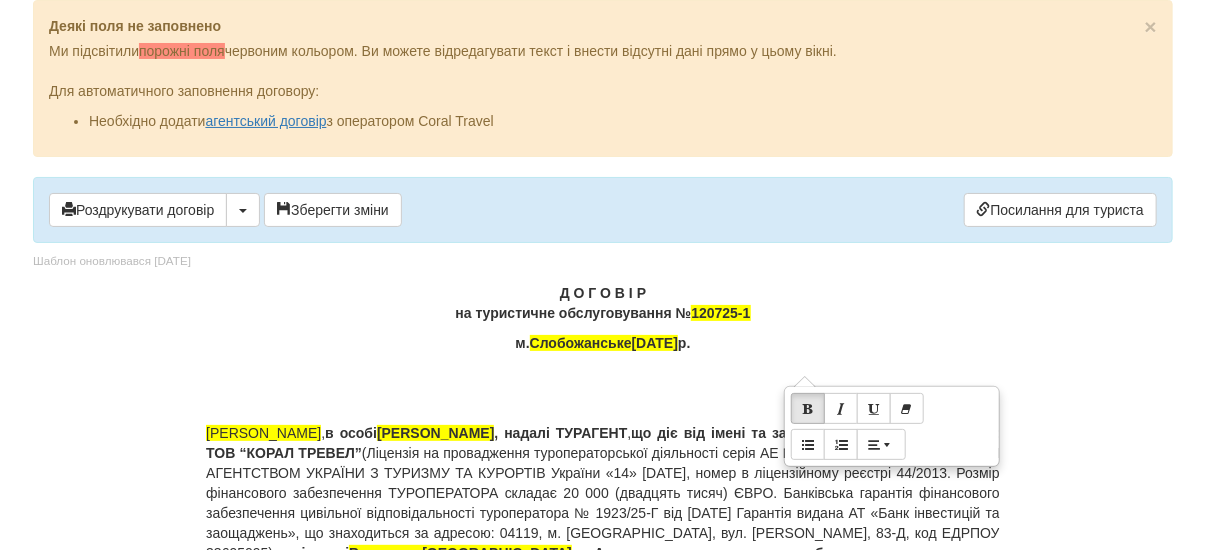 click on "Д О Г О В І Р
на туристичне обслуговування №  120725-1" at bounding box center [603, 303] 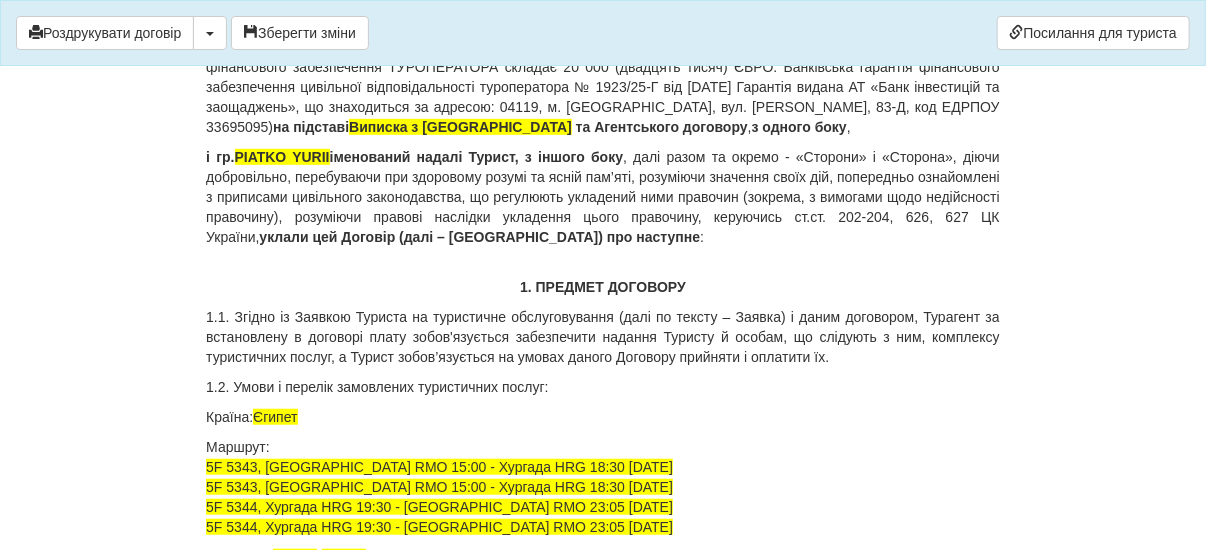 scroll, scrollTop: 480, scrollLeft: 0, axis: vertical 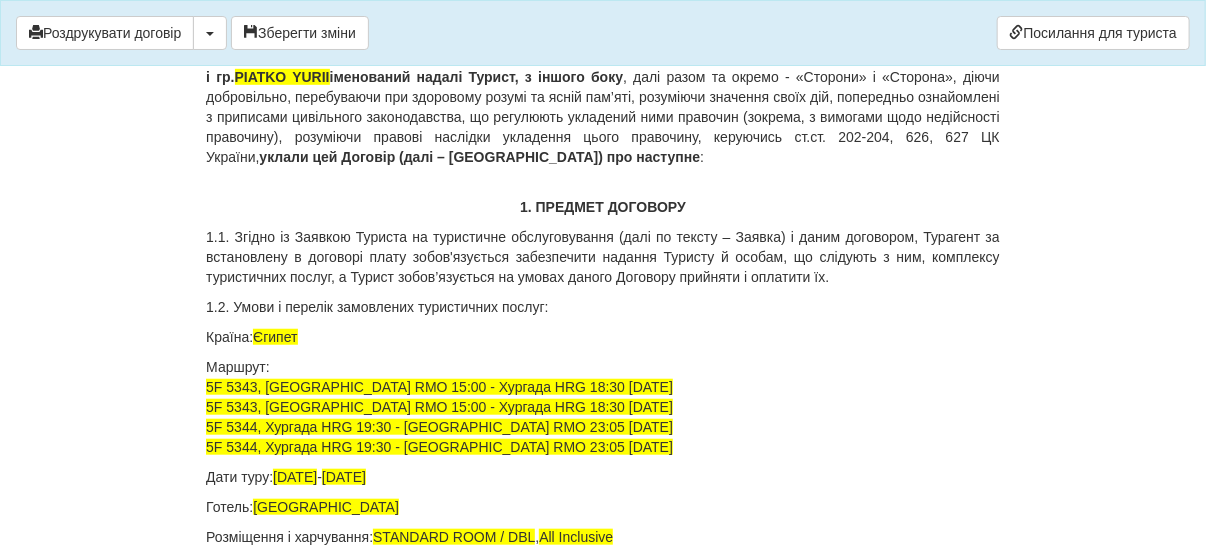 click on "і гр.  PIATKO YURII  іменований надалі Турист, з іншого боку" at bounding box center [414, 77] 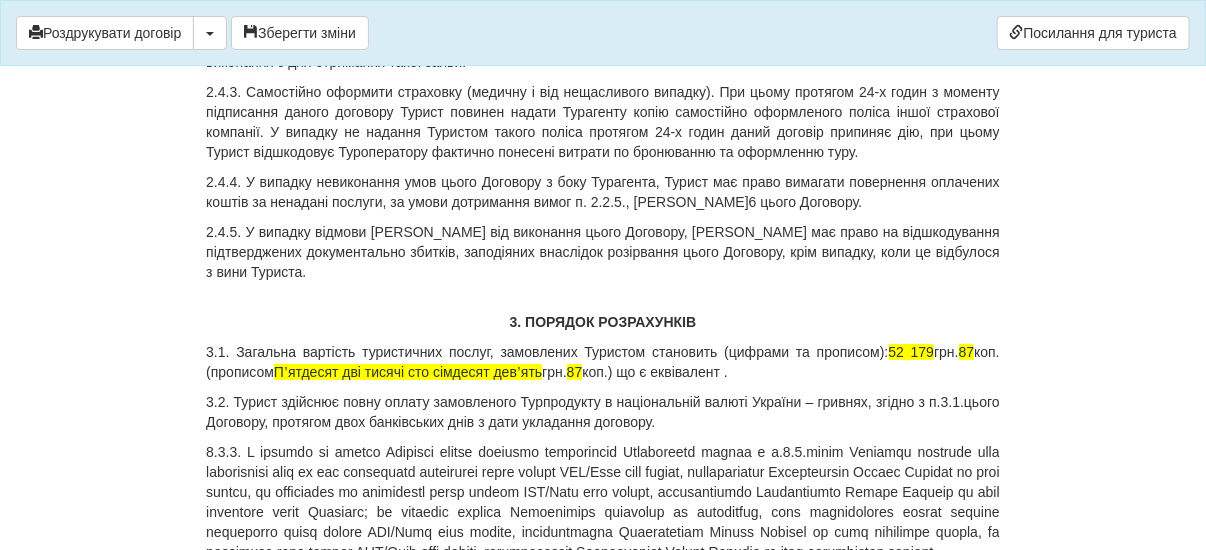 scroll, scrollTop: 2960, scrollLeft: 0, axis: vertical 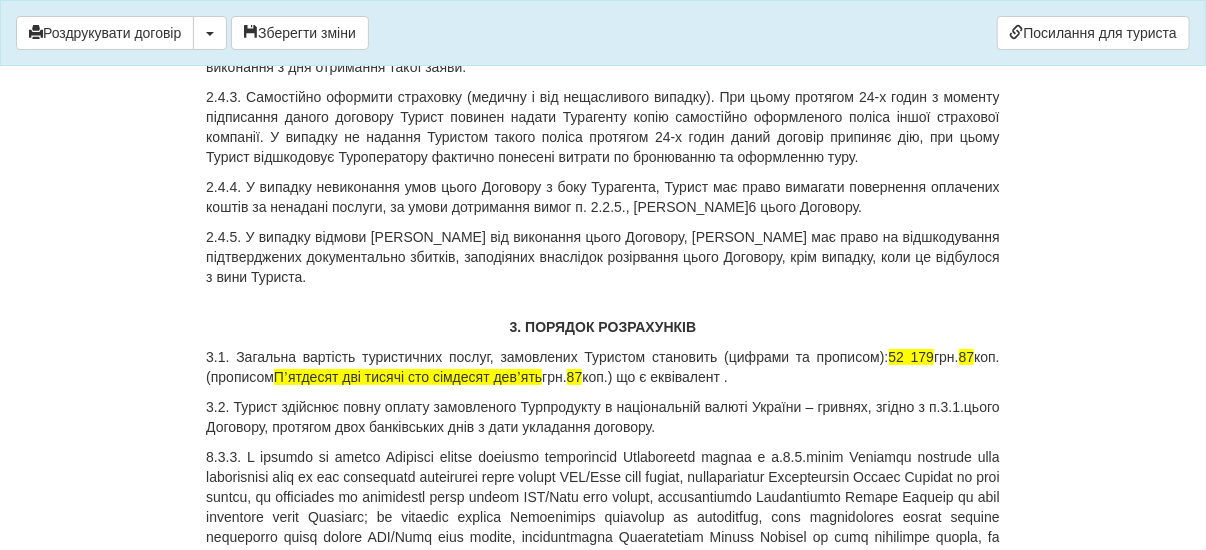 click on "3.1. Загальна вартість туристичних послуг, замовлених Туристом становить (цифрами та прописом):  52 179  грн.  87  коп. (прописом  Пʼятдесят дві тисячі сто сімдесят девʼять  грн.  87  коп.) що є еквівалент ." at bounding box center [603, 367] 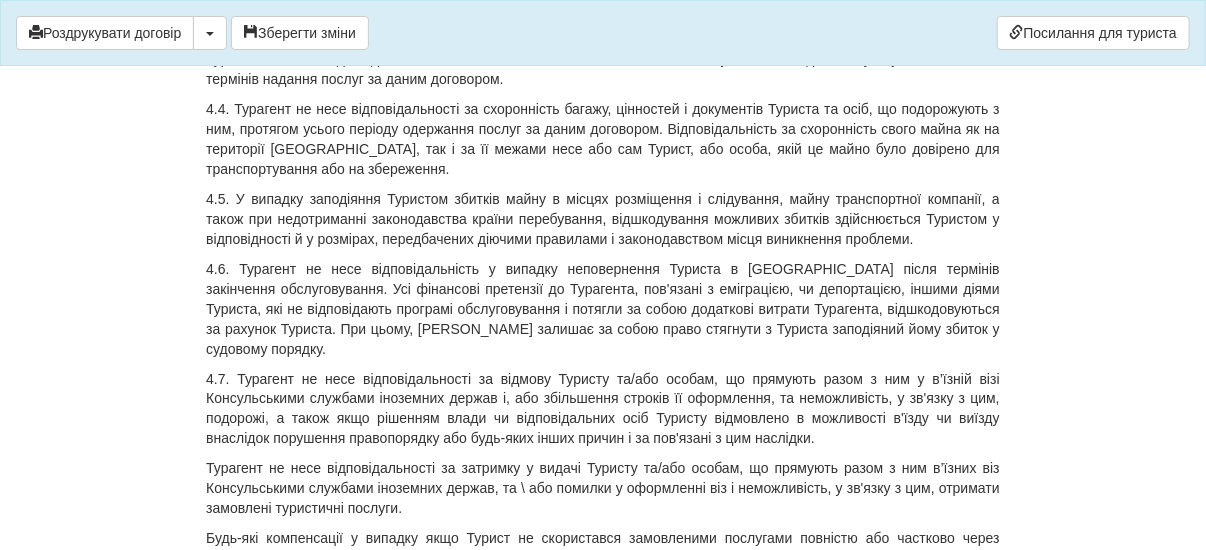 scroll, scrollTop: 4160, scrollLeft: 0, axis: vertical 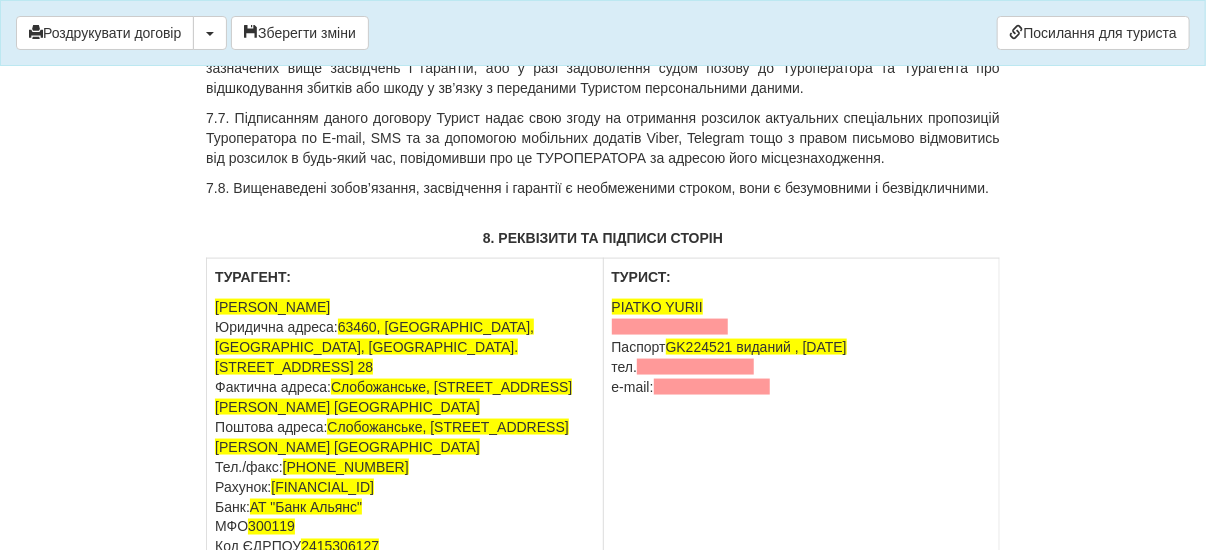 click on "PIATKO YURII
Паспорт  GK224521 виданий , 26.08.2024
тел.
e-mail:" at bounding box center [801, 347] 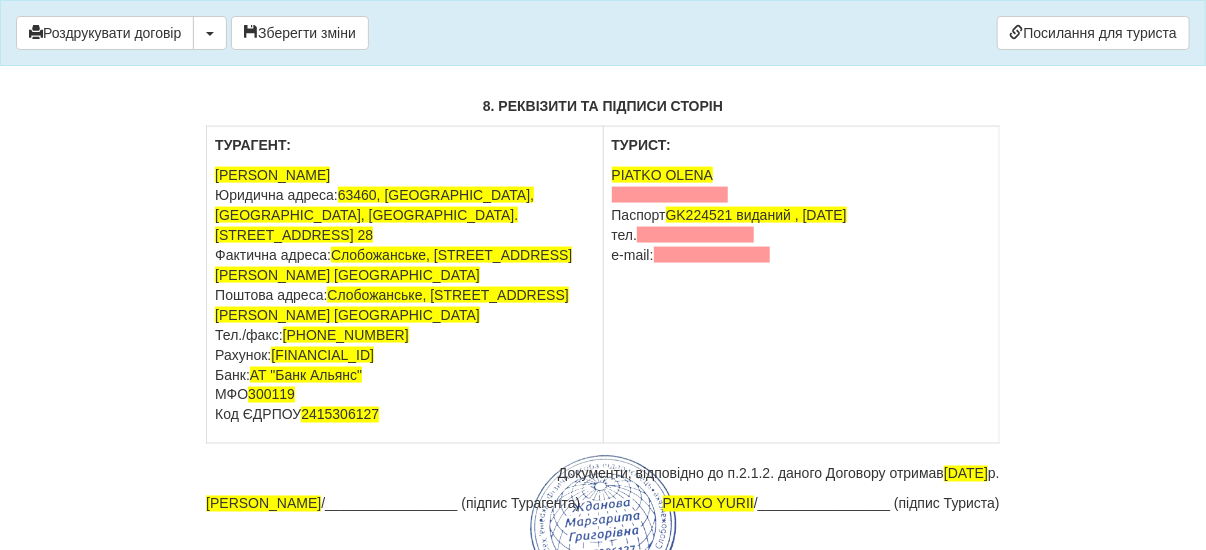 scroll, scrollTop: 7179, scrollLeft: 0, axis: vertical 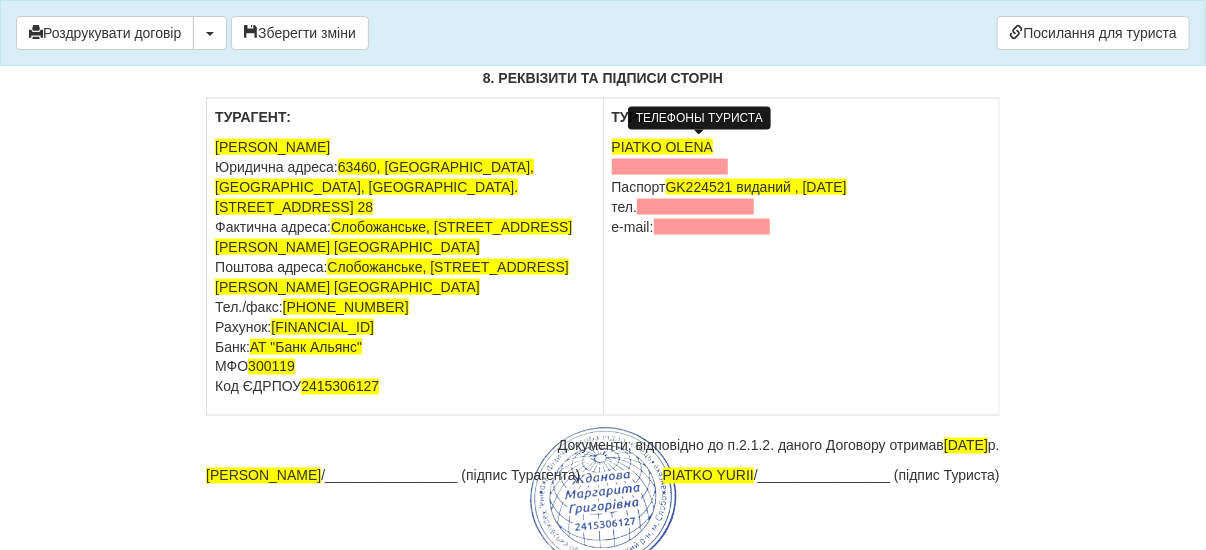 click at bounding box center [695, 207] 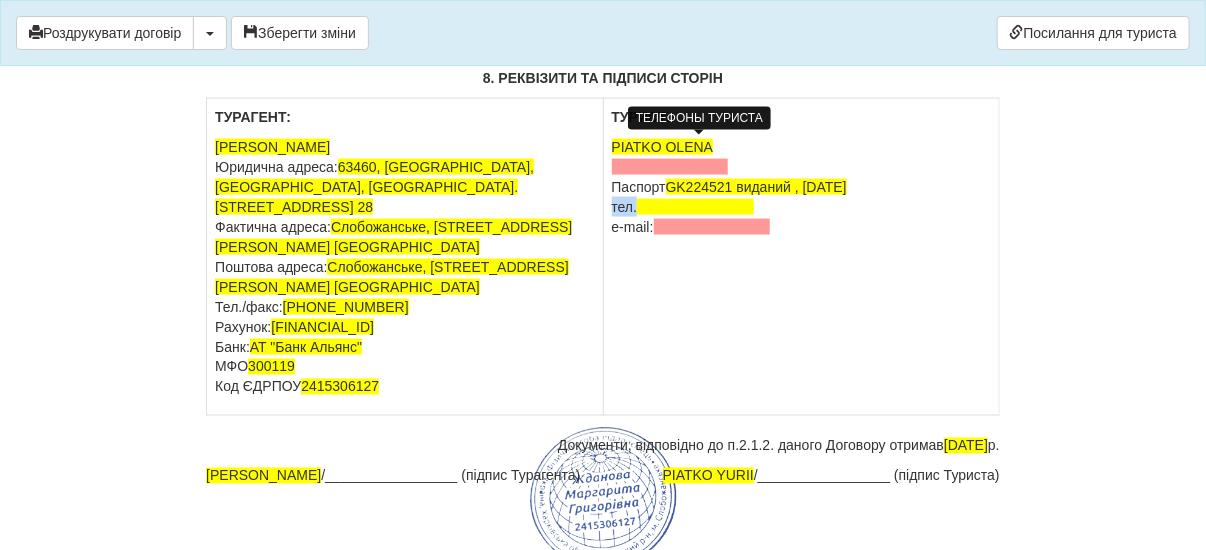 click at bounding box center [695, 207] 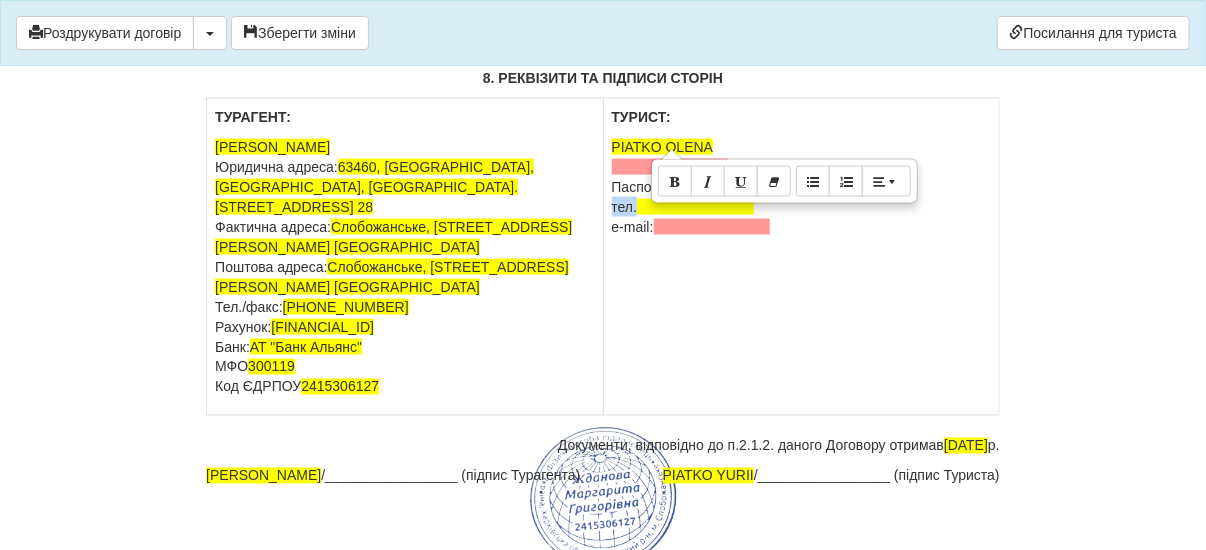 drag, startPoint x: 448, startPoint y: 227, endPoint x: 211, endPoint y: 211, distance: 237.53947 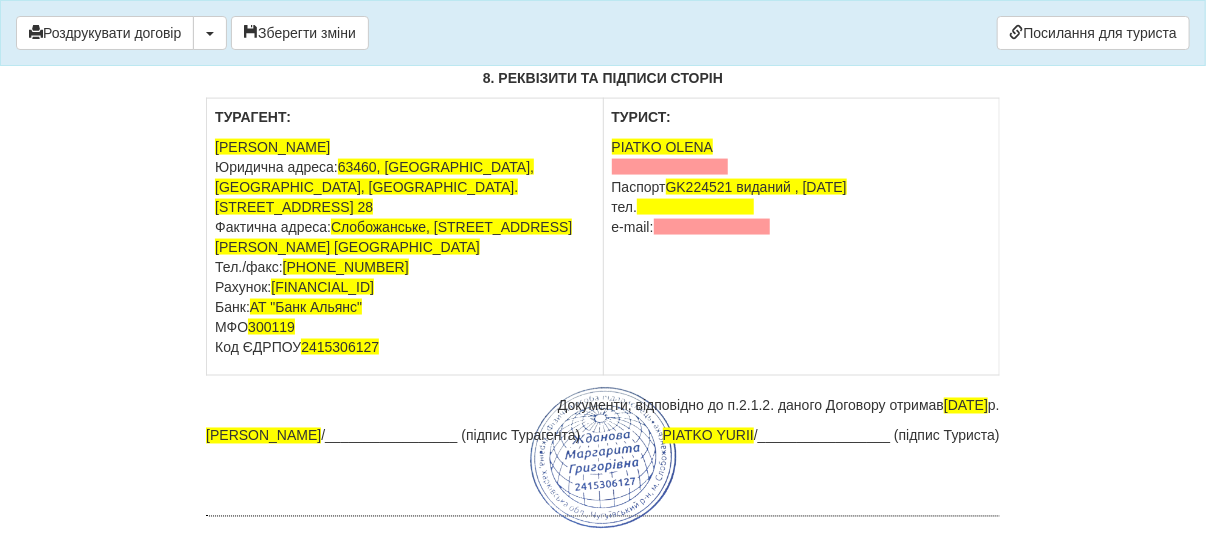 click on "ФОП Жданова Маргарита Григорівна
Юридична адреса:  63460, Харьковская область, Чугуевский район, м. Слобожанское, ул.Спортивная 13, кв. 28
Фактична адреса:  Слобожанське, вул.Сергія Закори 14 кім 1  Чугуївський р-н Харківська обл
Тел./факс:  +380664823422
Рахунок:  UA383001190000026001746310001
Банк:  AT "Банк Альянс"
МФО  300119
Код ЄДРПОУ  2415306127" at bounding box center [404, 247] 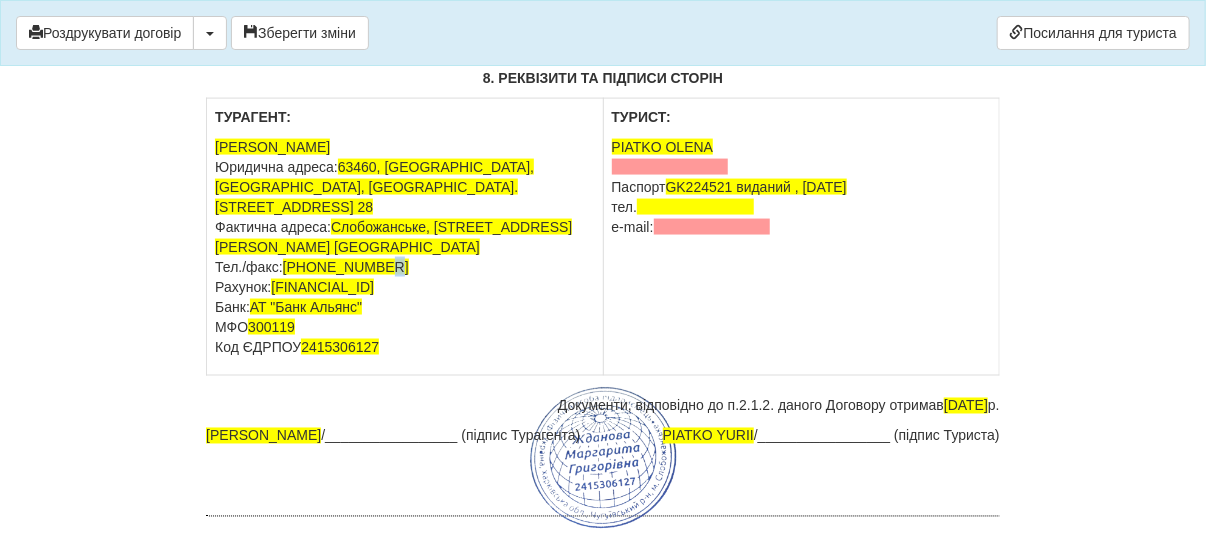 drag, startPoint x: 388, startPoint y: 202, endPoint x: 366, endPoint y: 202, distance: 22 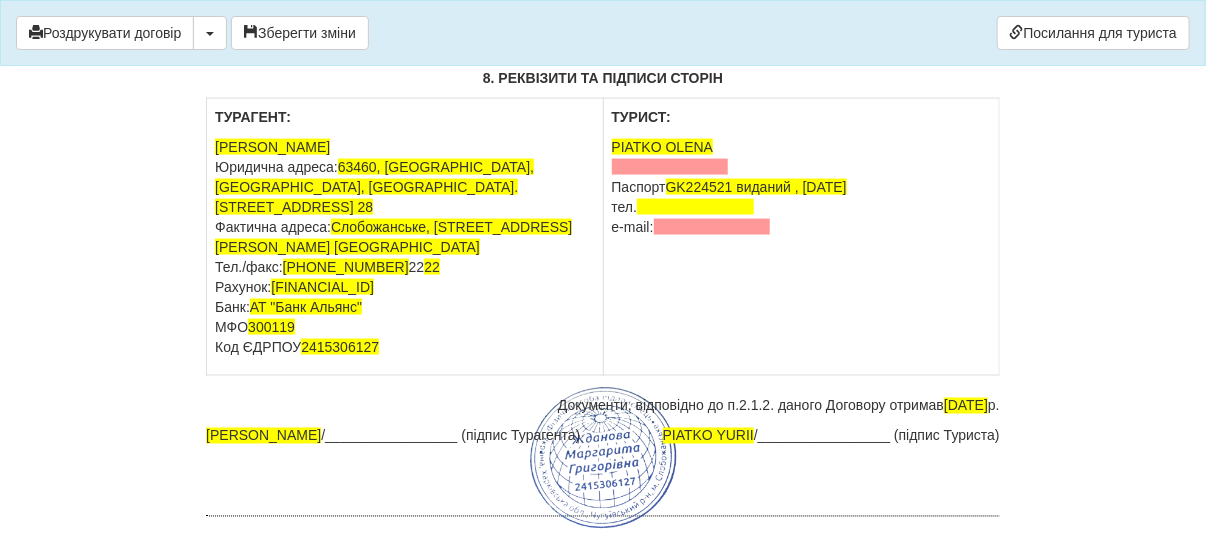 click on "ФОП Жданова Маргарита Григорівна
Юридична адреса:  63460, Харьковская область, Чугуевский район, м. Слобожанское, ул.Спортивная 13, кв. 28
Фактична адреса:  Слобожанське, вул.Сергія Закори 14 кім 1  Чугуївський р-н Харківська обл
Тел./факс:  +3806648234 22 22
Рахунок:  UA383001190000026001746310001
Банк:  AT "Банк Альянс"
МФО  300119
Код ЄДРПОУ  2415306127" at bounding box center [404, 247] 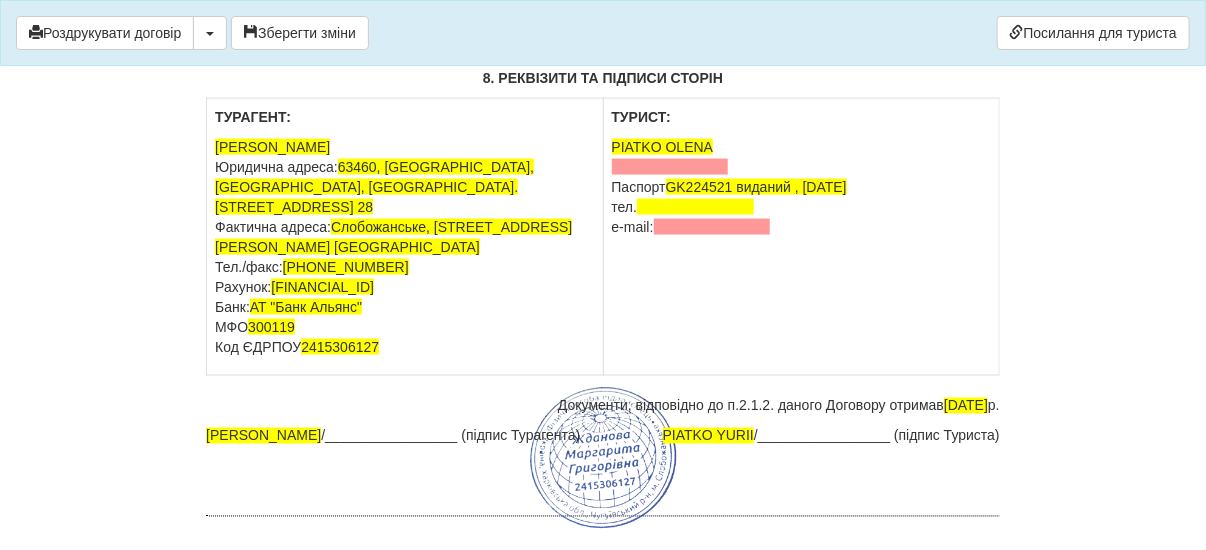 click on "PIATKO YURII /_________________ (підпис Туриста)" at bounding box center [831, 436] 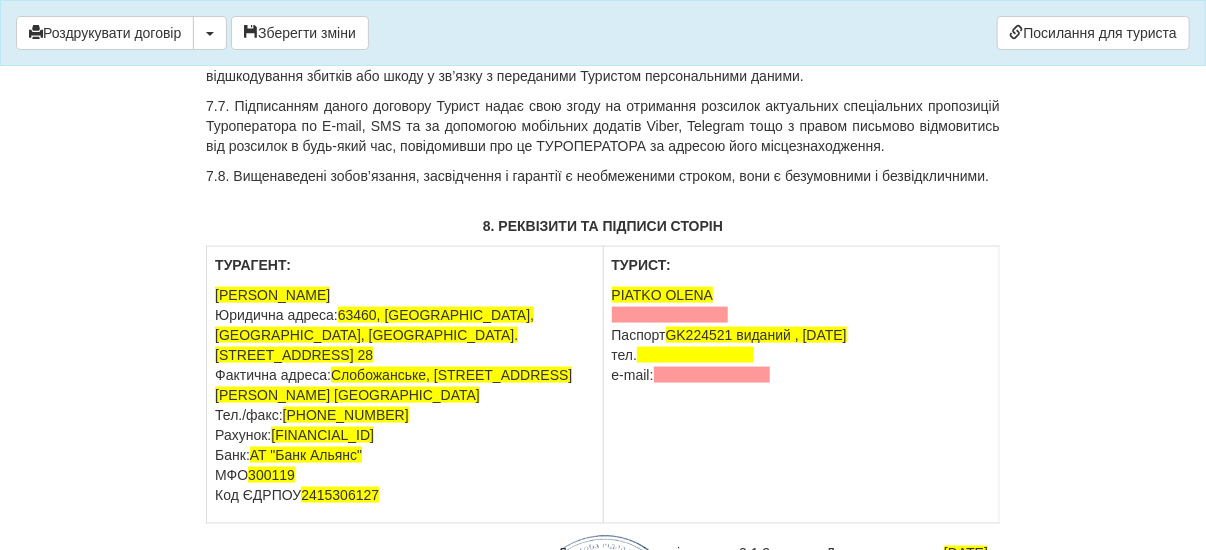 scroll, scrollTop: 7019, scrollLeft: 0, axis: vertical 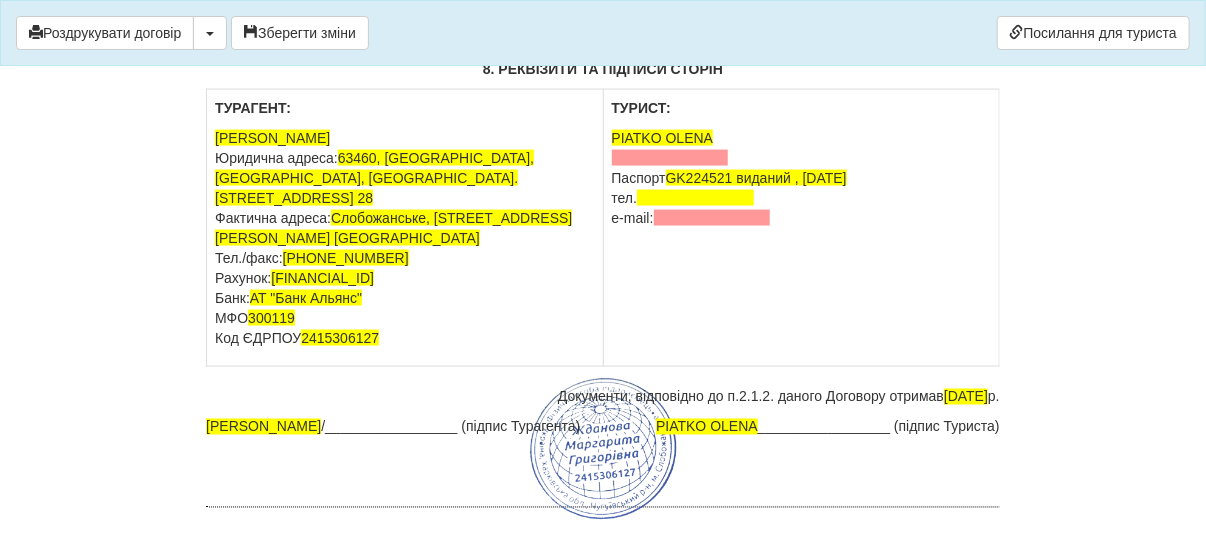 click on "ФОП Жданова Маргарита Григорівна /_________________ (підпис Турагента)" at bounding box center [393, 427] 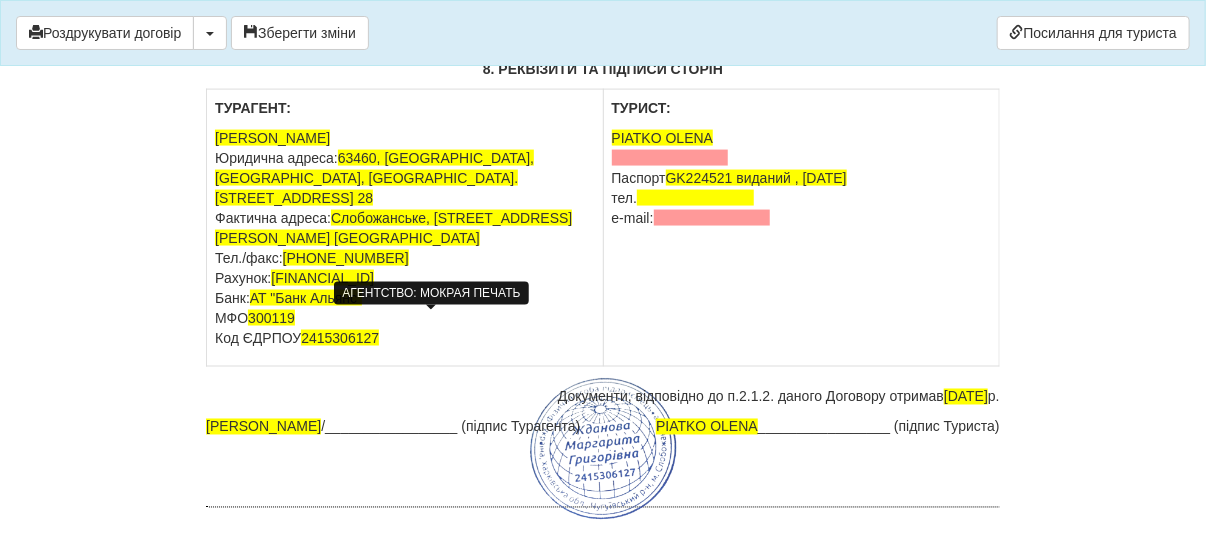 click at bounding box center [602, 448] 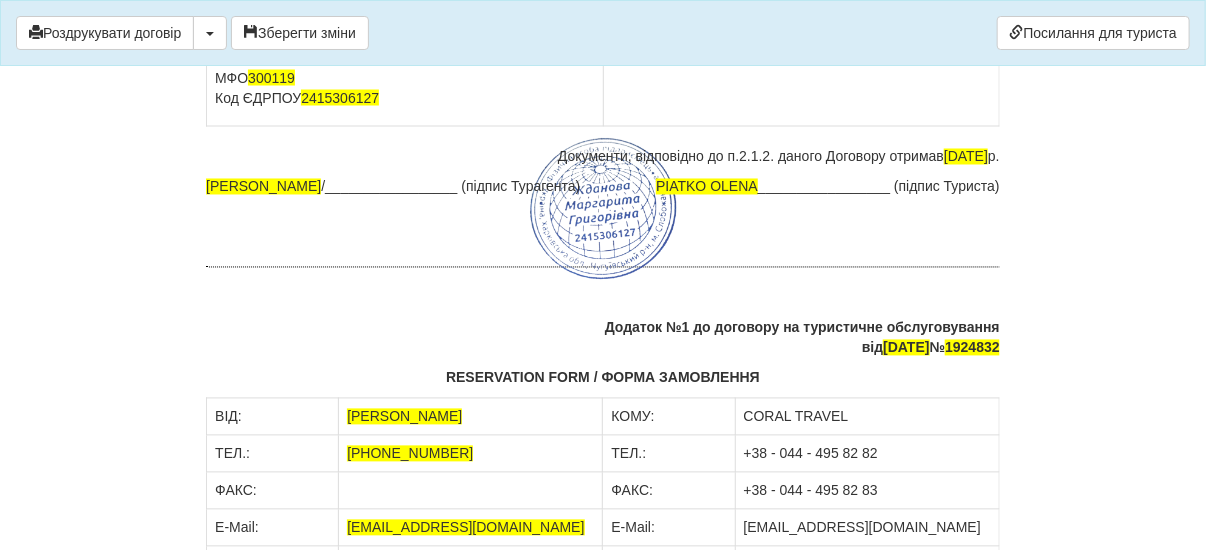scroll, scrollTop: 7508, scrollLeft: 0, axis: vertical 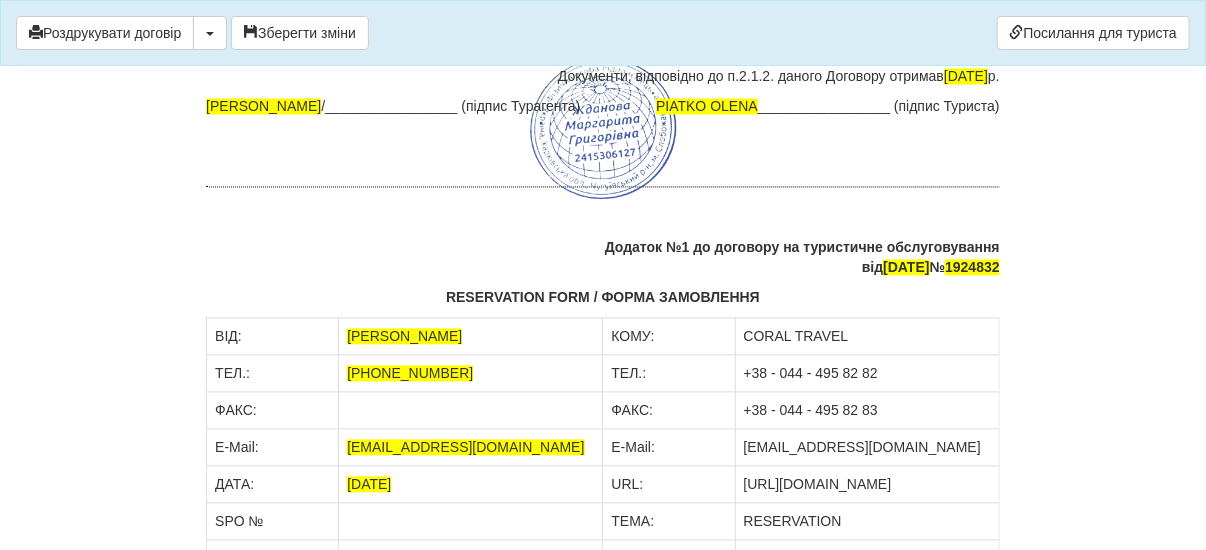 click on "ФОП Жданова Маргарита Григорівна" at bounding box center (471, 337) 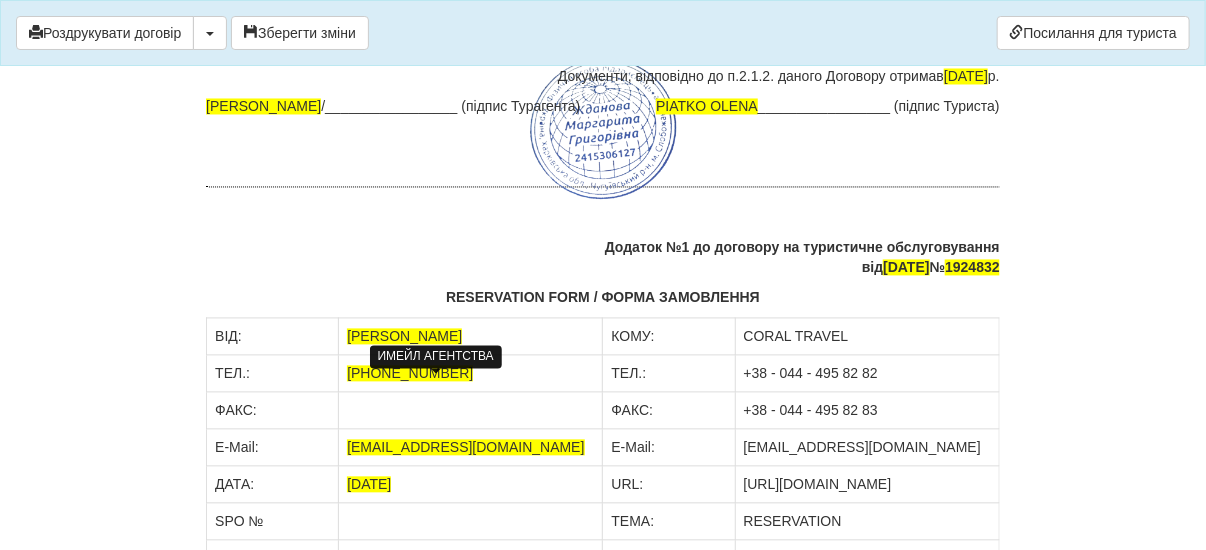 click on "margotouragent@gmail.com" at bounding box center [465, 448] 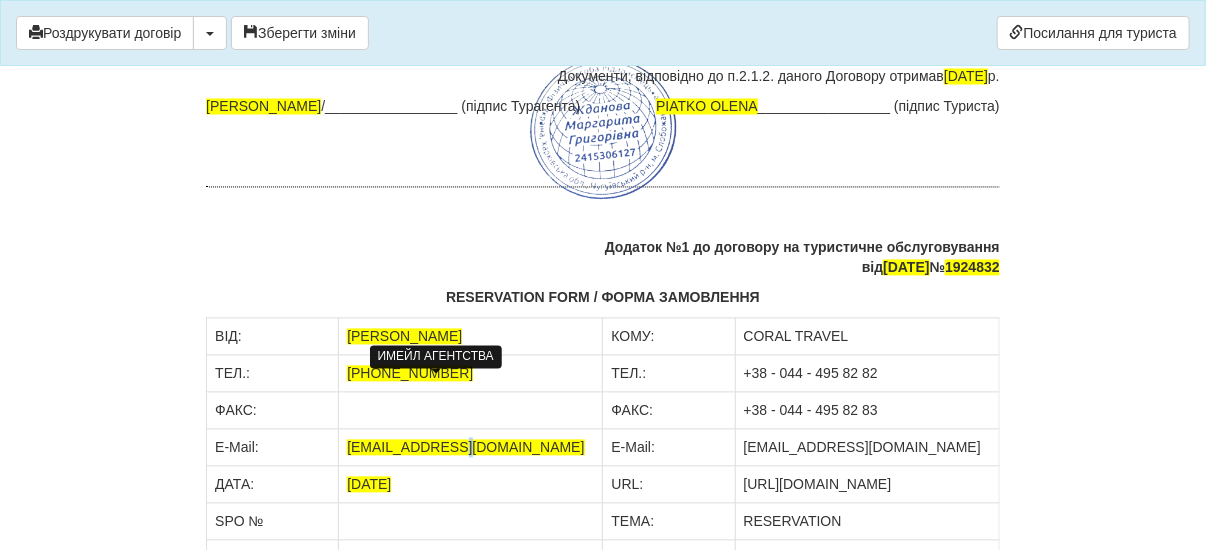 click on "margotouragent@gmail.com" at bounding box center [465, 448] 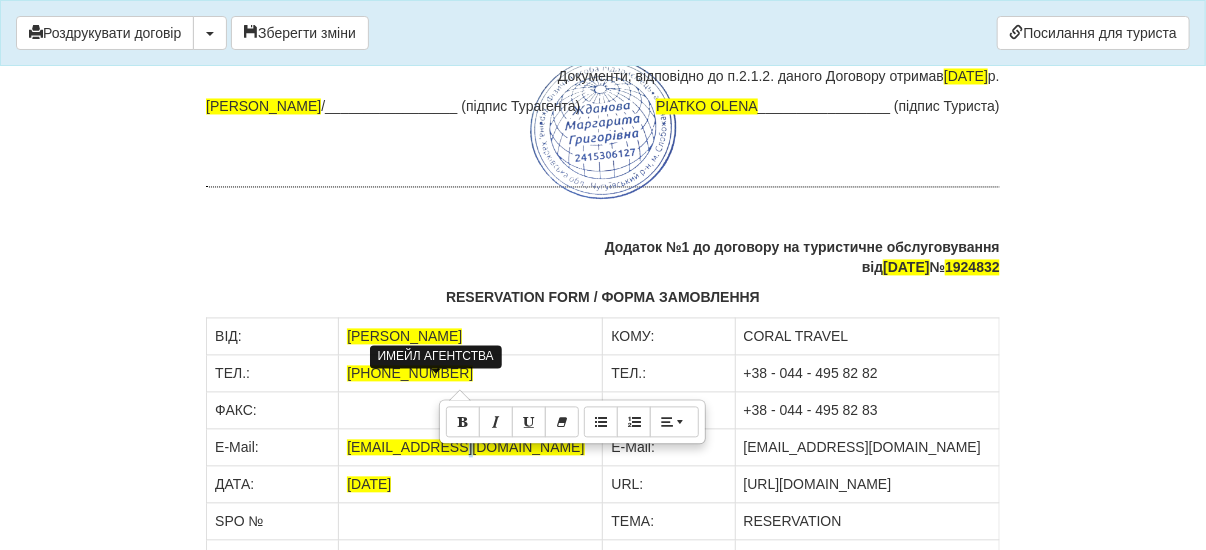 click on "margotouragent@gmail.com" at bounding box center [465, 448] 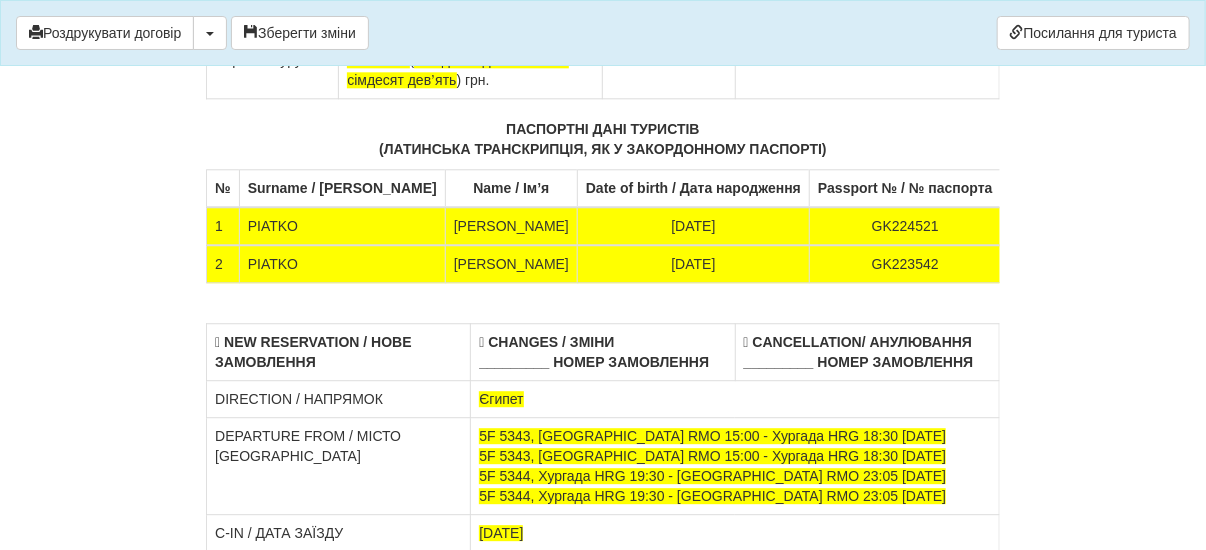 scroll, scrollTop: 8068, scrollLeft: 0, axis: vertical 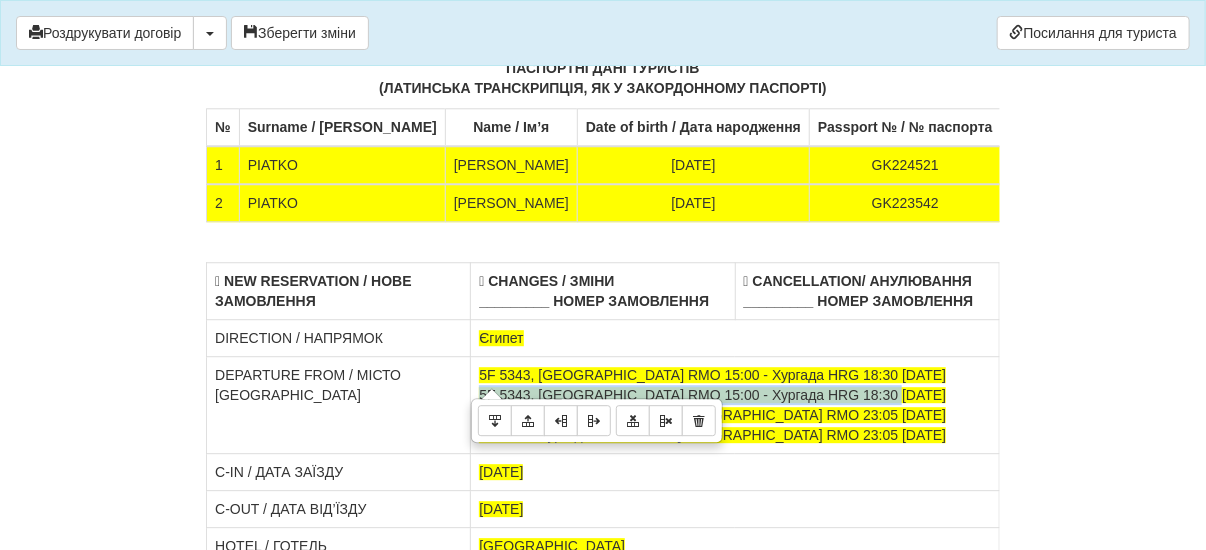 drag, startPoint x: 885, startPoint y: 329, endPoint x: 470, endPoint y: 328, distance: 415.0012 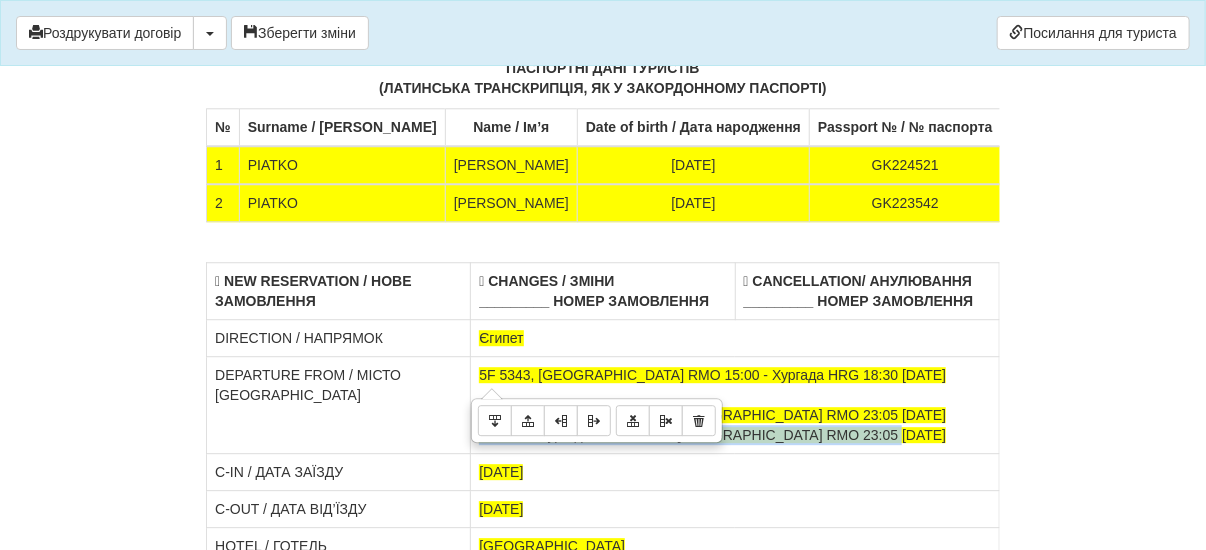 drag, startPoint x: 891, startPoint y: 369, endPoint x: 471, endPoint y: 369, distance: 420 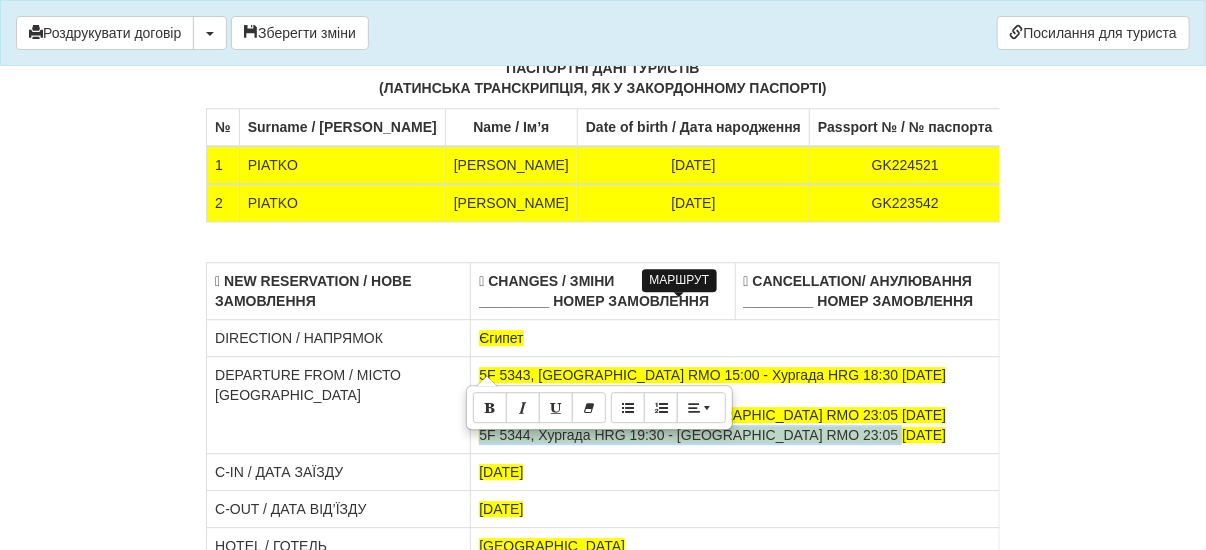 drag, startPoint x: 878, startPoint y: 371, endPoint x: 480, endPoint y: 369, distance: 398.00504 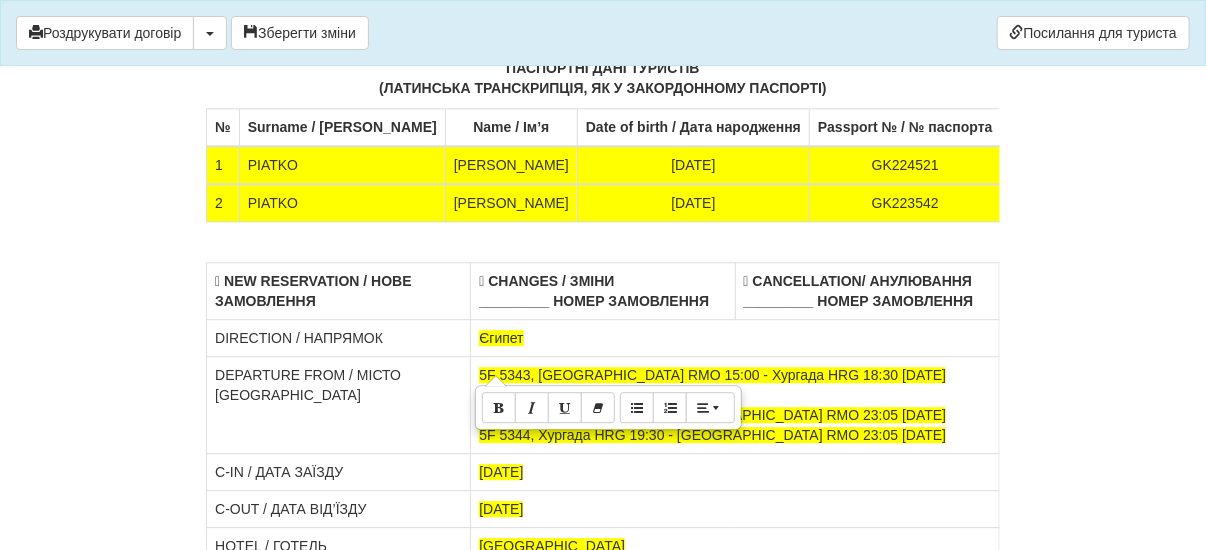click on "5F 5343, Кишинів RMO 15:00 - Хургада HRG 18:30 21.09.2025 5F 5344, Хургада HRG 19:30 - Кишинів RMO 23:05 28.09.2025 5F 5344, Хургада HRG 19:30 - Кишинів RMO 23:05 28.09.2025" at bounding box center (735, 405) 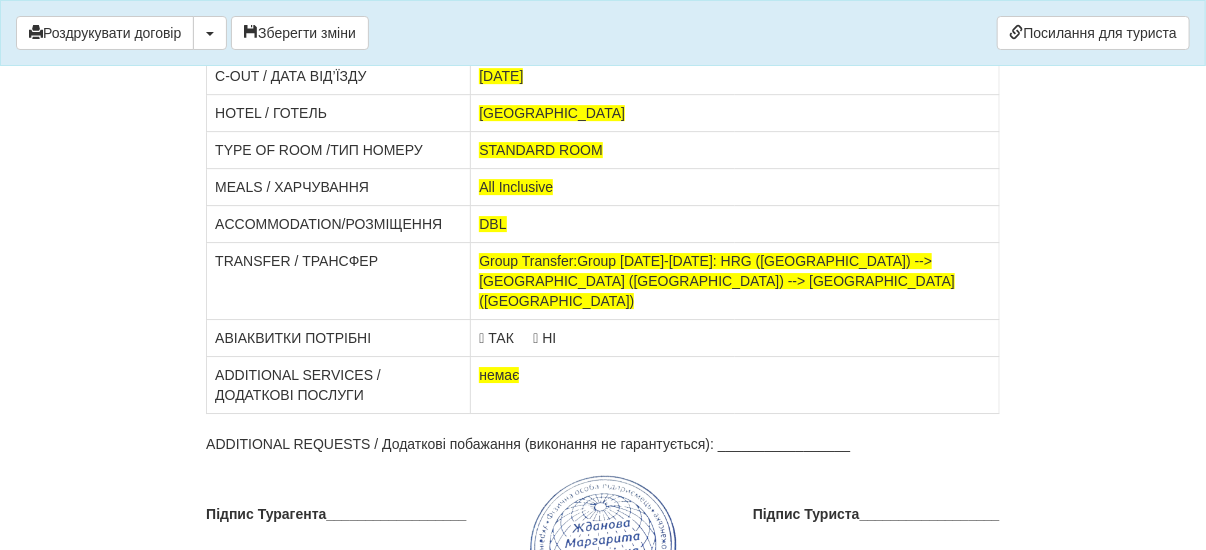 scroll, scrollTop: 8531, scrollLeft: 0, axis: vertical 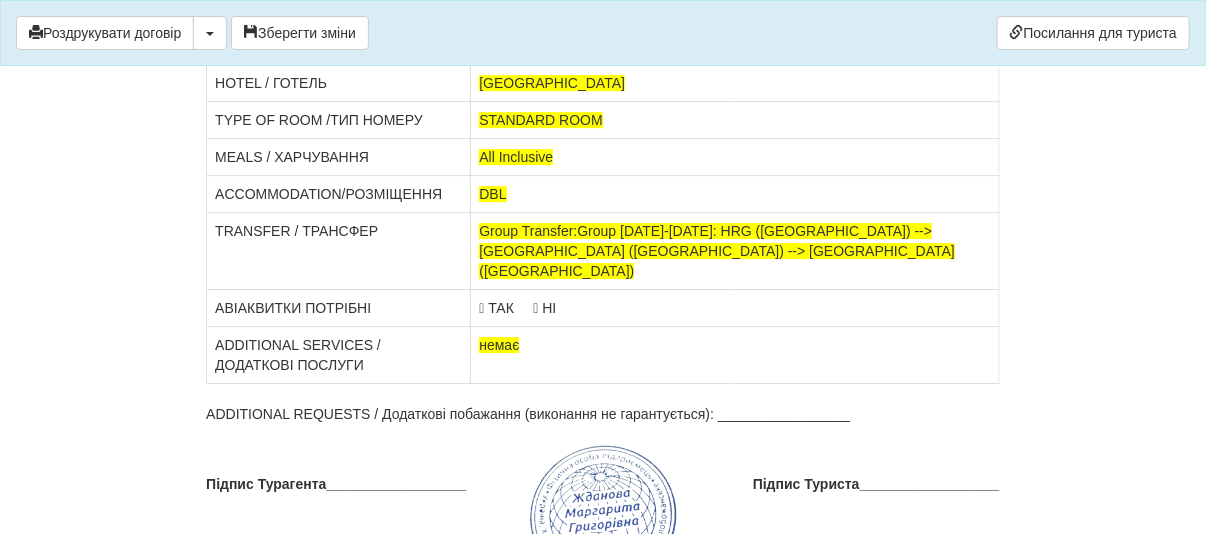 click on " ТАК      НІ" at bounding box center (735, 308) 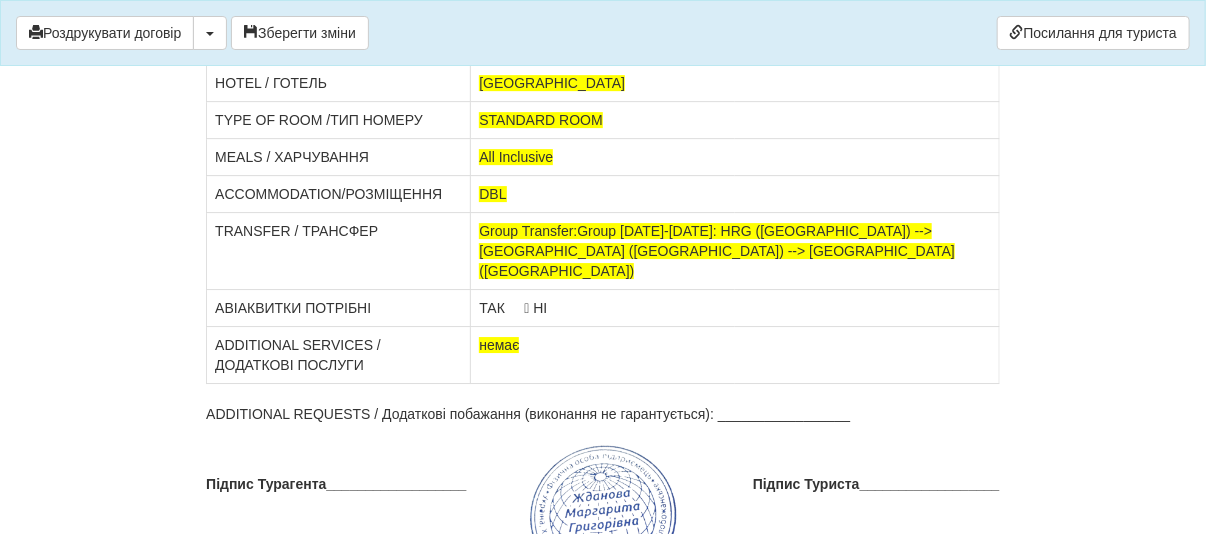 click on "ТАК      НІ" at bounding box center (735, 308) 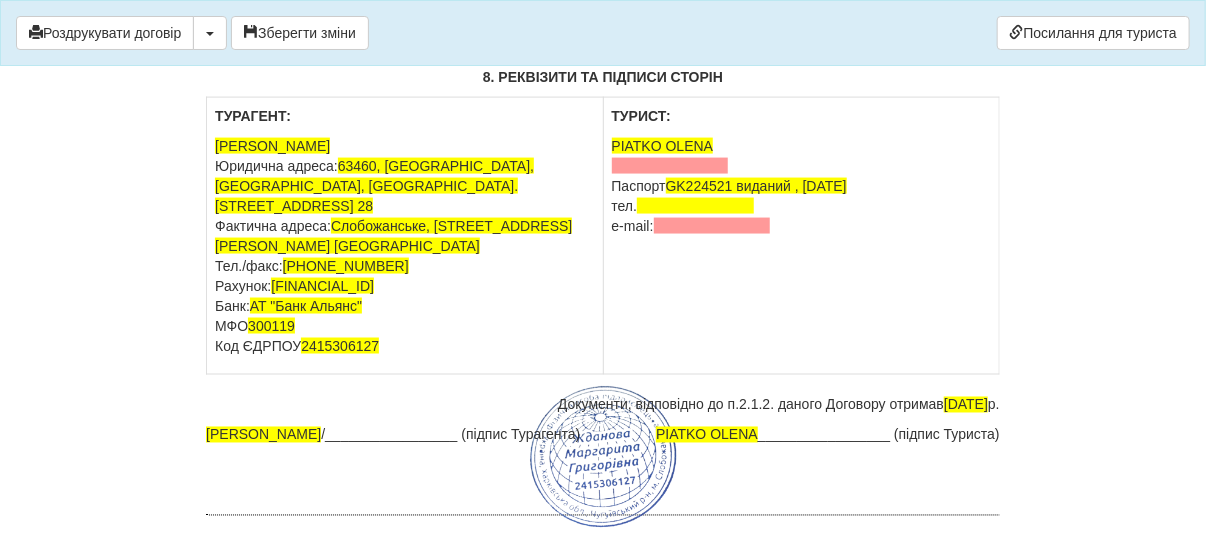 scroll, scrollTop: 7091, scrollLeft: 0, axis: vertical 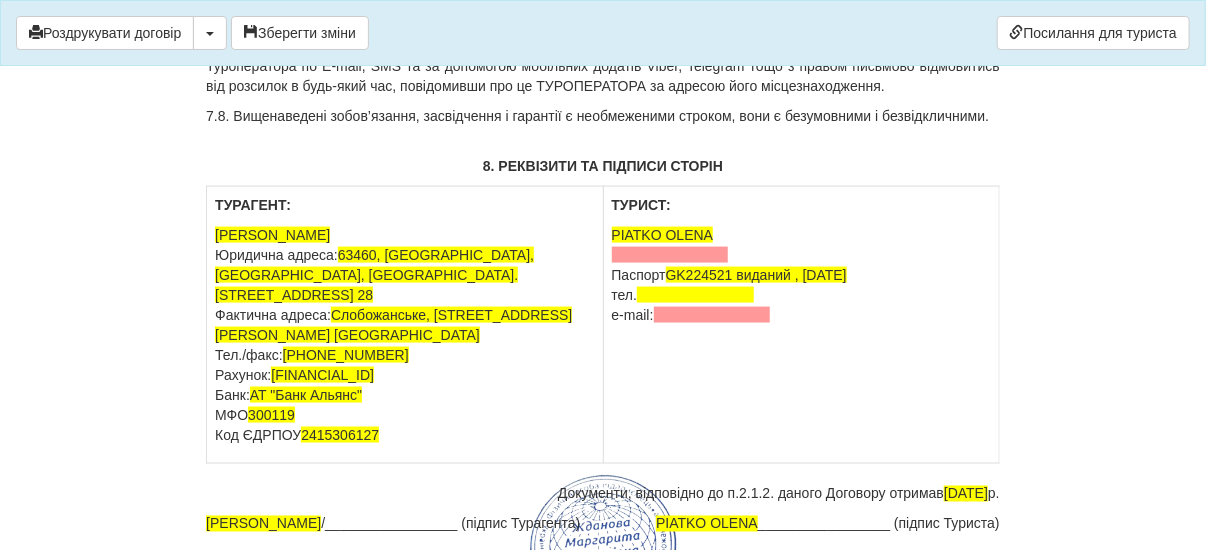 click on "ФОП Жданова Маргарита Григорівна
Юридична адреса:  63460, Харьковская область, Чугуевский район, м. Слобожанское, ул.Спортивная 13, кв. 28
Фактична адреса:  Слобожанське, вул.Сергія Закори 14 кім 1  Чугуївський р-н Харківська обл
Тел./факс:  +380665548914
Рахунок:  UA383001190000026001746310001
Банк:  AT "Банк Альянс"
МФО  300119
Код ЄДРПОУ  2415306127" at bounding box center (404, 335) 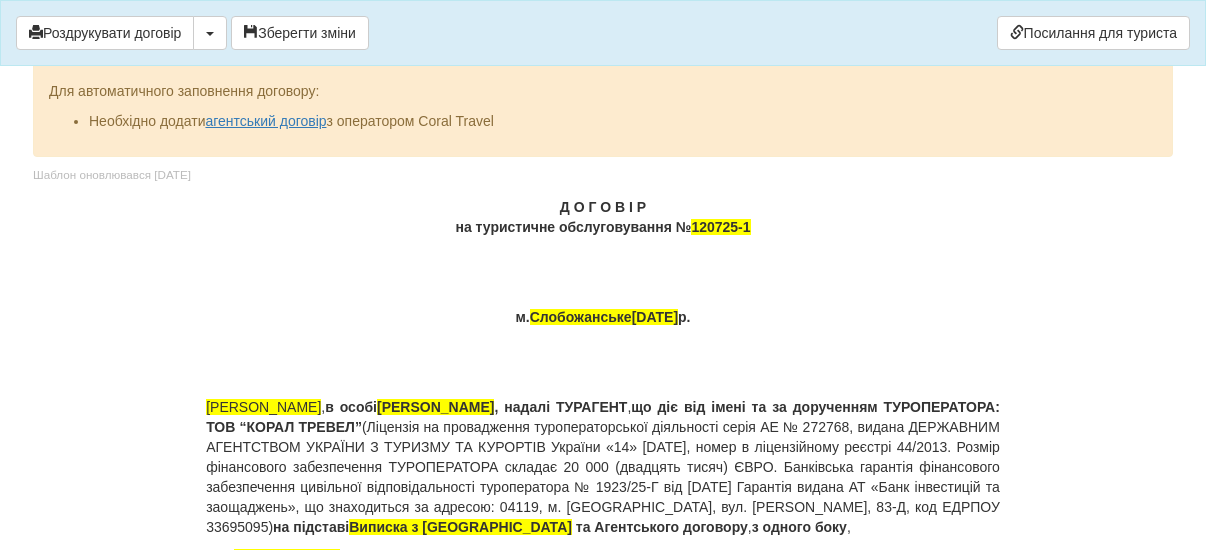 scroll, scrollTop: 7091, scrollLeft: 0, axis: vertical 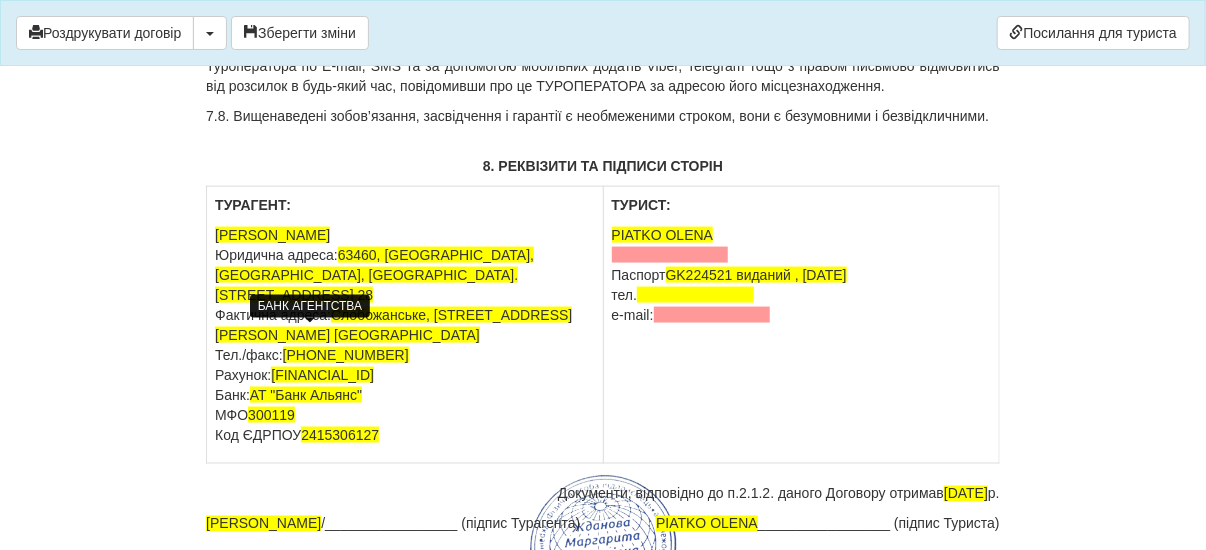 click on "AT "Банк Альянс"" at bounding box center (306, 395) 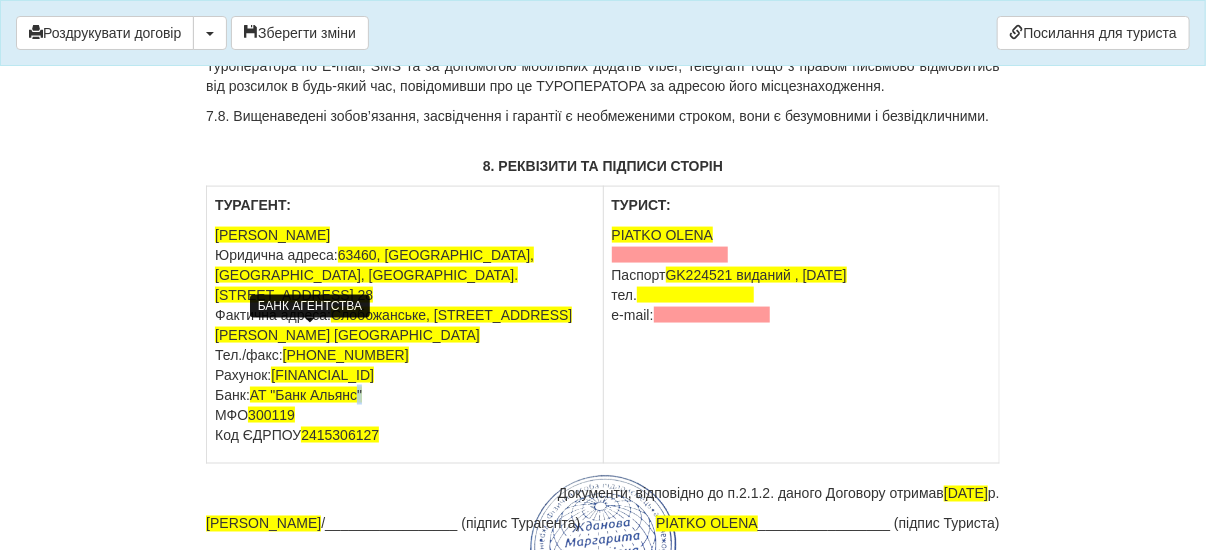 click on "AT "Банк Альянс"" at bounding box center [306, 395] 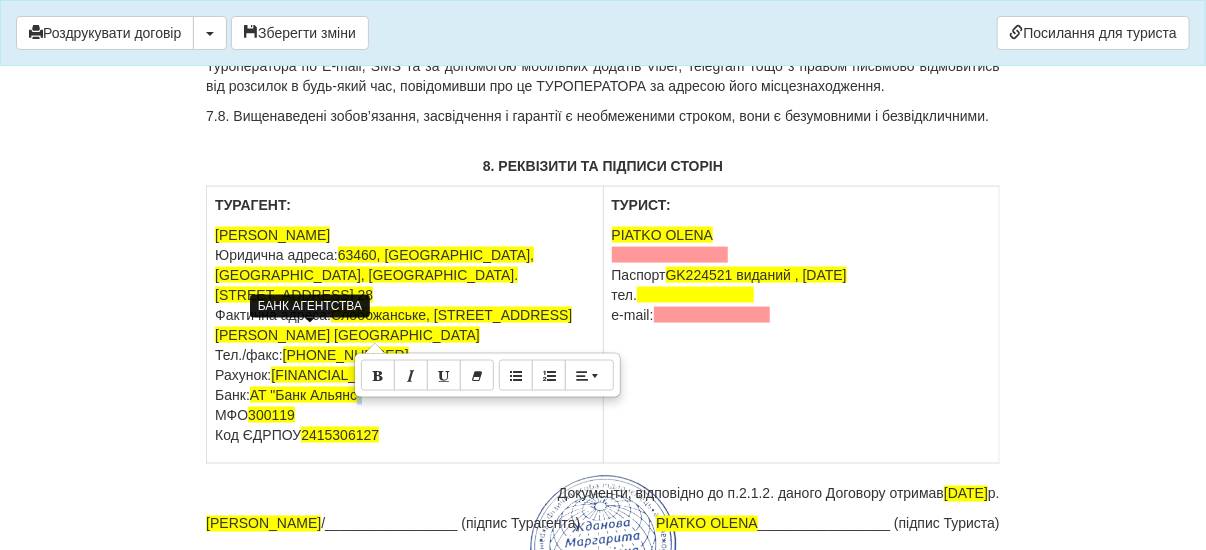 click on "AT "Банк Альянс"" at bounding box center [306, 395] 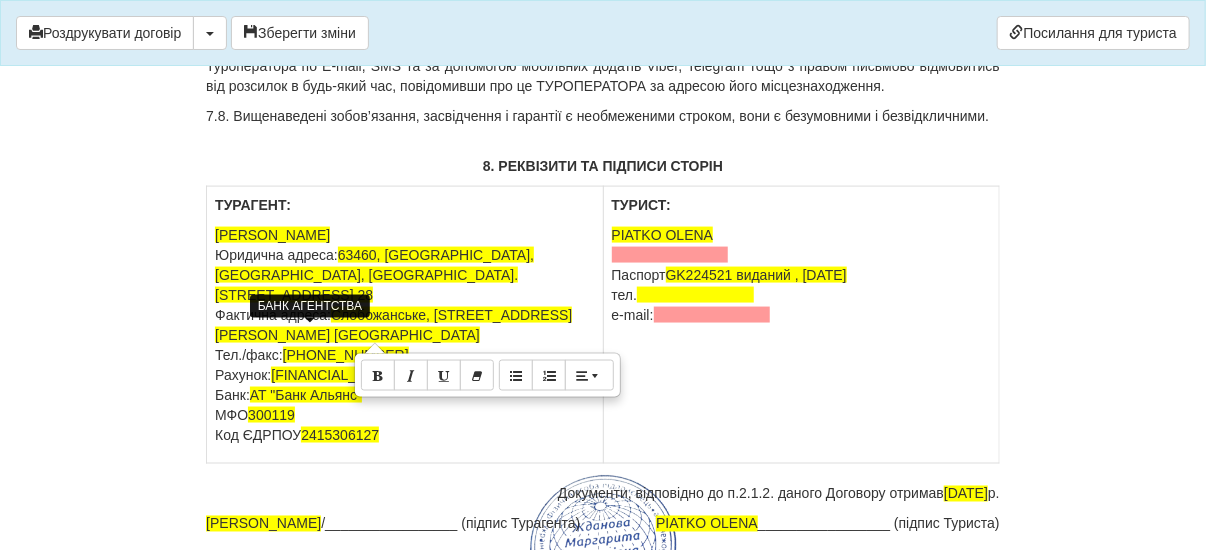 type 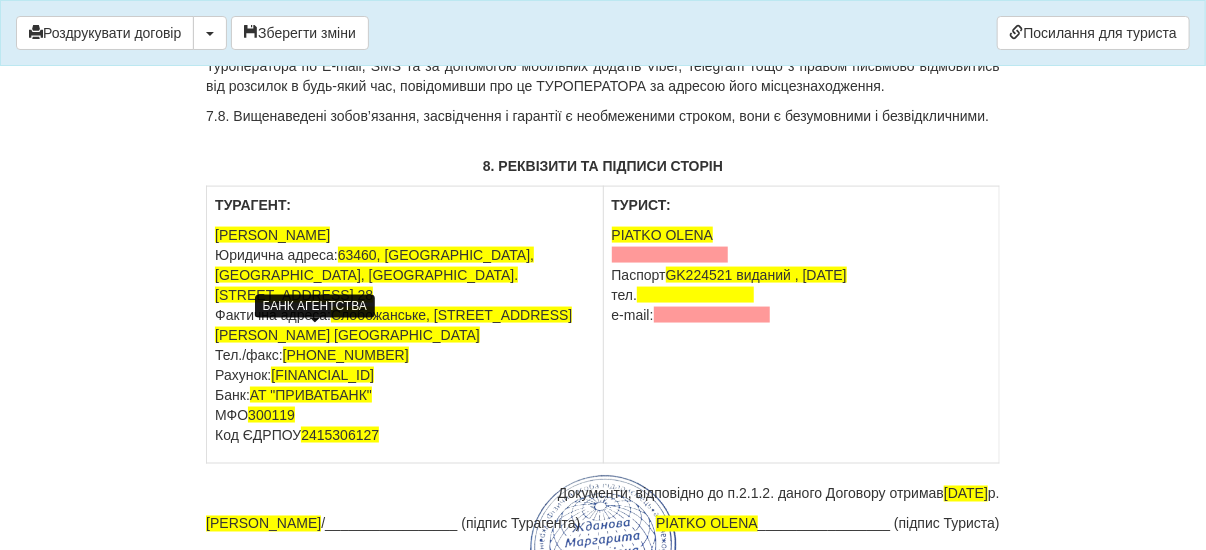 click on "AT "ПРИВАТБАНК"" at bounding box center (311, 395) 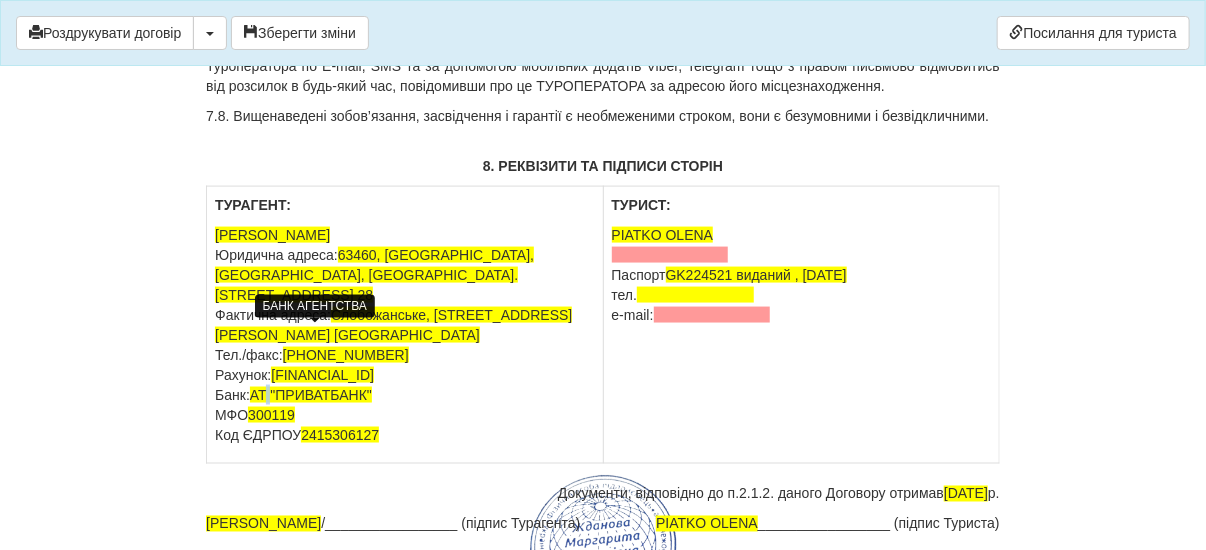 click on "AT "ПРИВАТБАНК"" at bounding box center (311, 395) 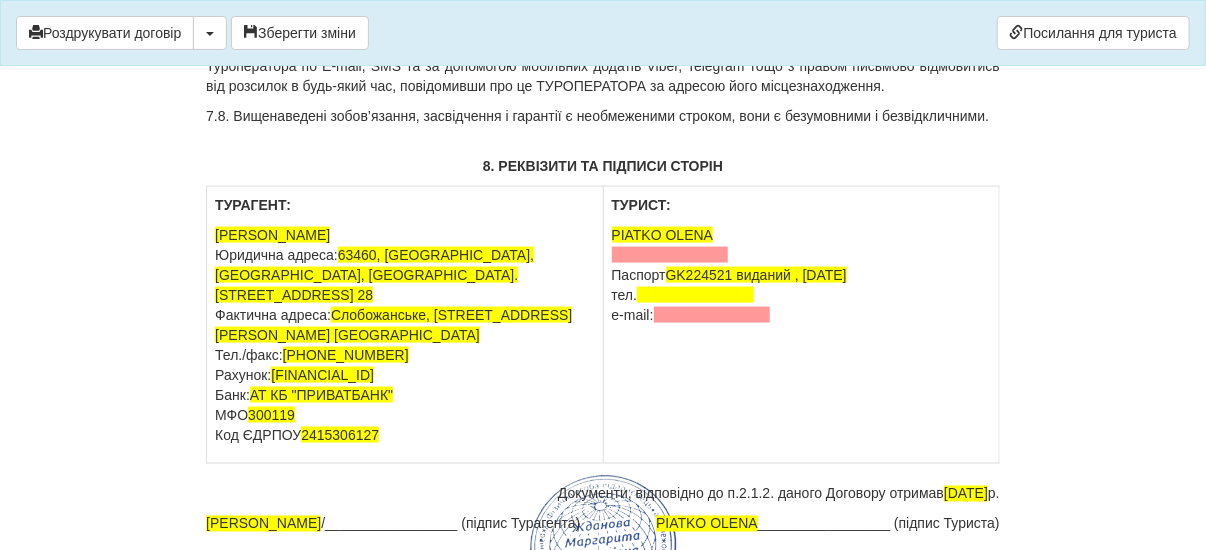 click on "[PERSON_NAME] адреса:  63460, [GEOGRAPHIC_DATA], [GEOGRAPHIC_DATA], [GEOGRAPHIC_DATA]. [STREET_ADDRESS] 28
Фактична адреса:  [STREET_ADDRESS][PERSON_NAME]/факс:  [PHONE_NUMBER]
Рахунок:  [FINANCIAL_ID]
Банк:  AT КБ "ПРИВАТБАНК"
МФО  300119
Код ЄДРПОУ  2415306127" at bounding box center (404, 335) 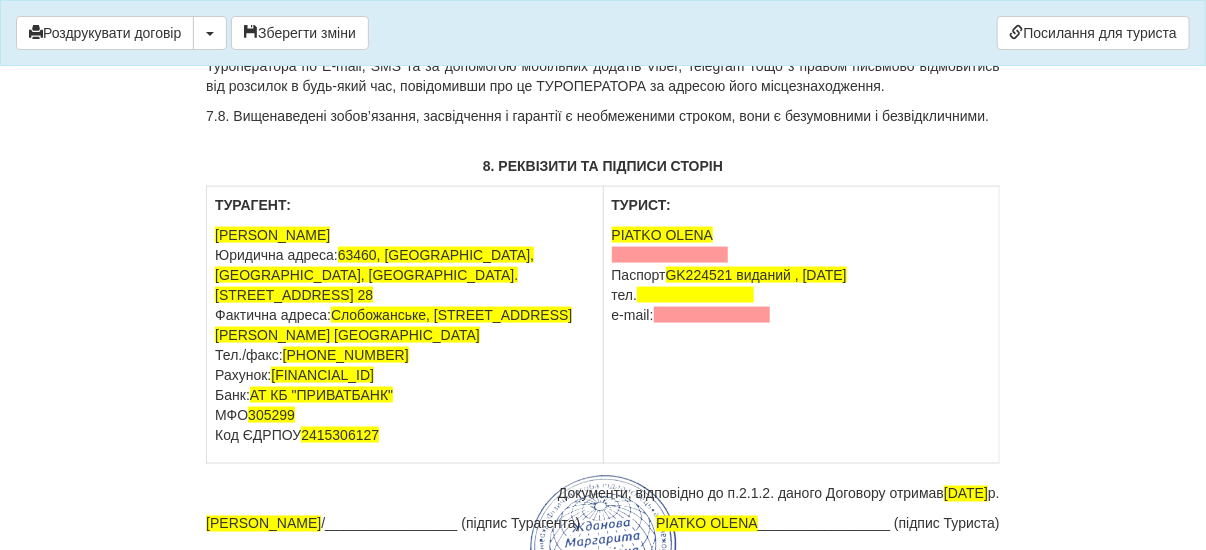click on "[PERSON_NAME] адреса:  63460, [GEOGRAPHIC_DATA], [GEOGRAPHIC_DATA], [GEOGRAPHIC_DATA]. [STREET_ADDRESS] 28
Фактична адреса:  [STREET_ADDRESS][PERSON_NAME]/факс:  [PHONE_NUMBER]
Рахунок:  [FINANCIAL_ID]
Банк:  AT КБ "ПРИВАТБАНК"
МФО  305299
Код ЄДРПОУ  2415306127" at bounding box center [404, 335] 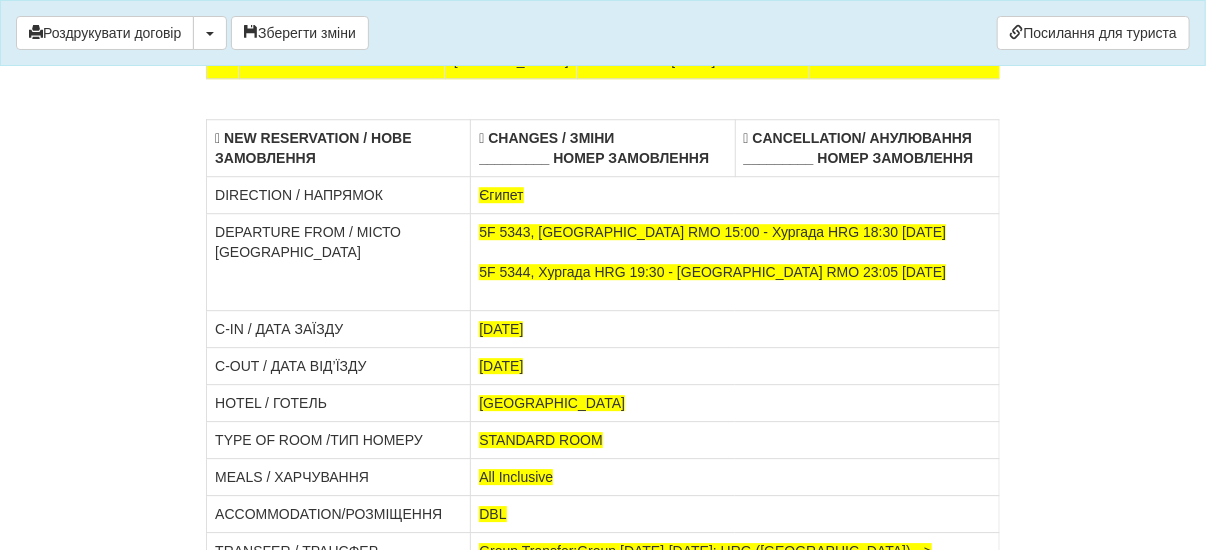 scroll, scrollTop: 8531, scrollLeft: 0, axis: vertical 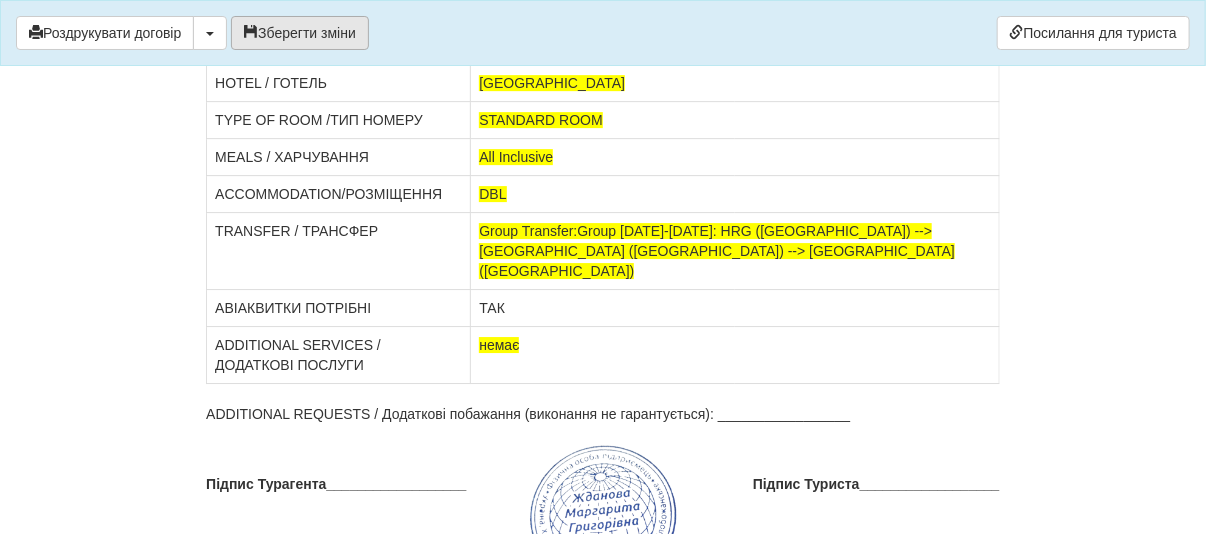 click on "Зберегти зміни" at bounding box center [300, 33] 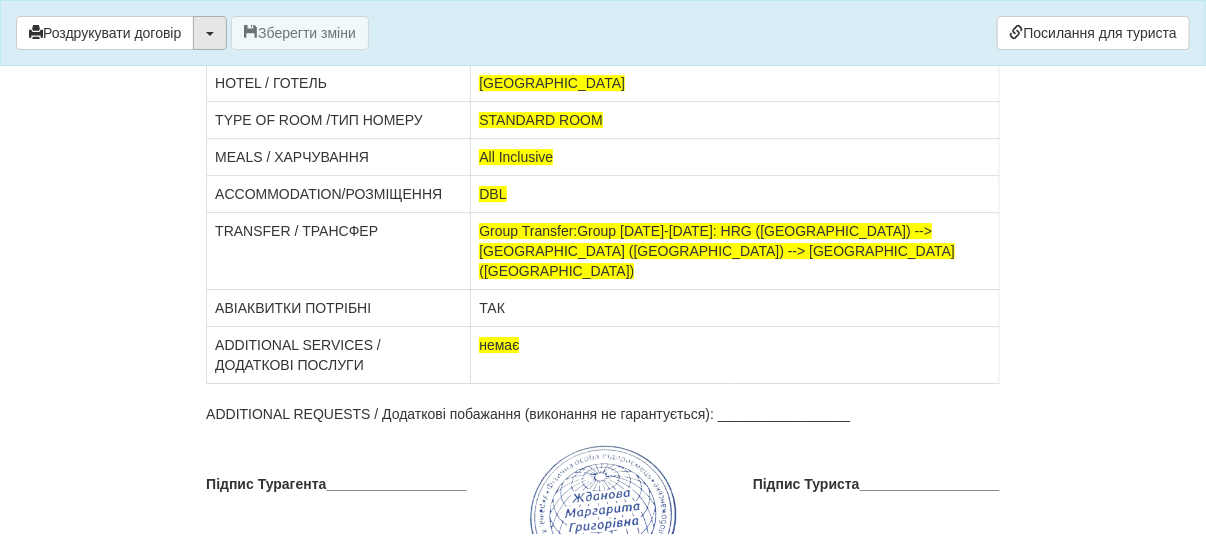 click at bounding box center (210, 33) 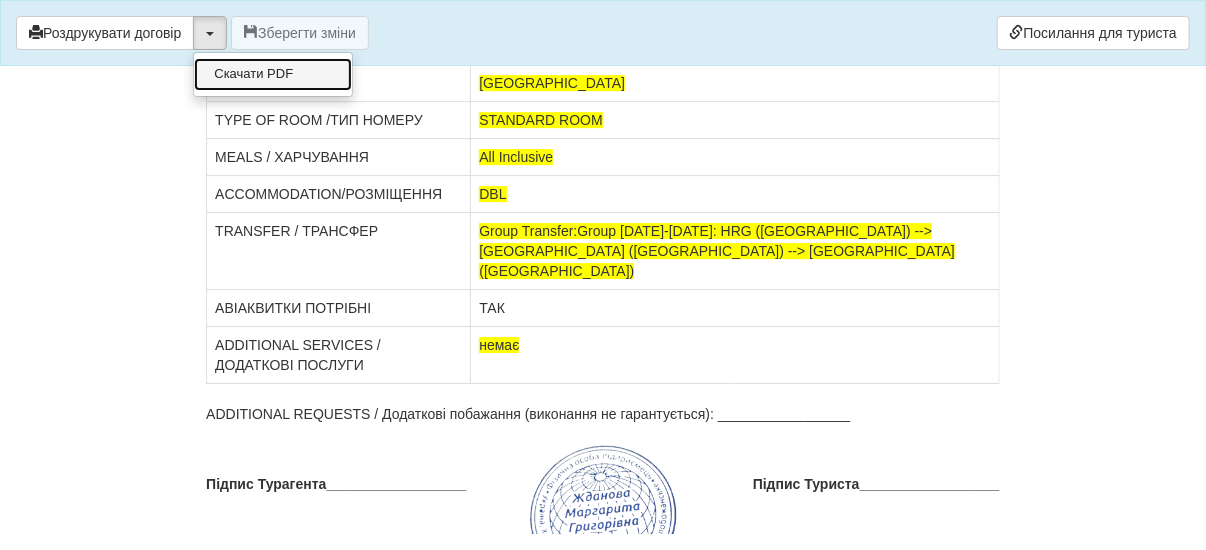 click on "Скачати PDF" at bounding box center (273, 74) 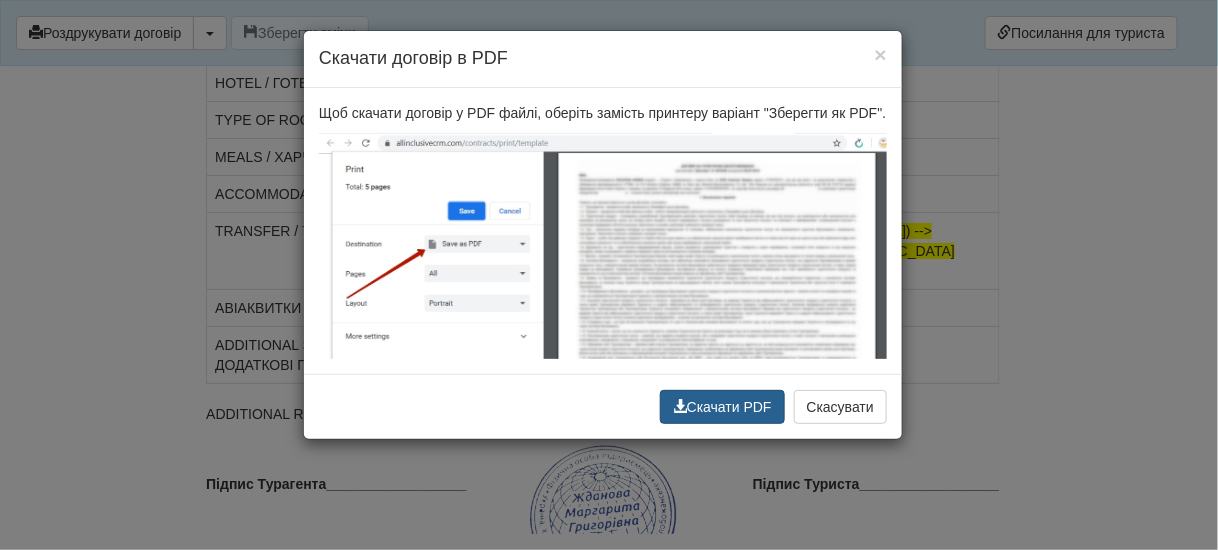 click on "Скачати PDF" at bounding box center (722, 407) 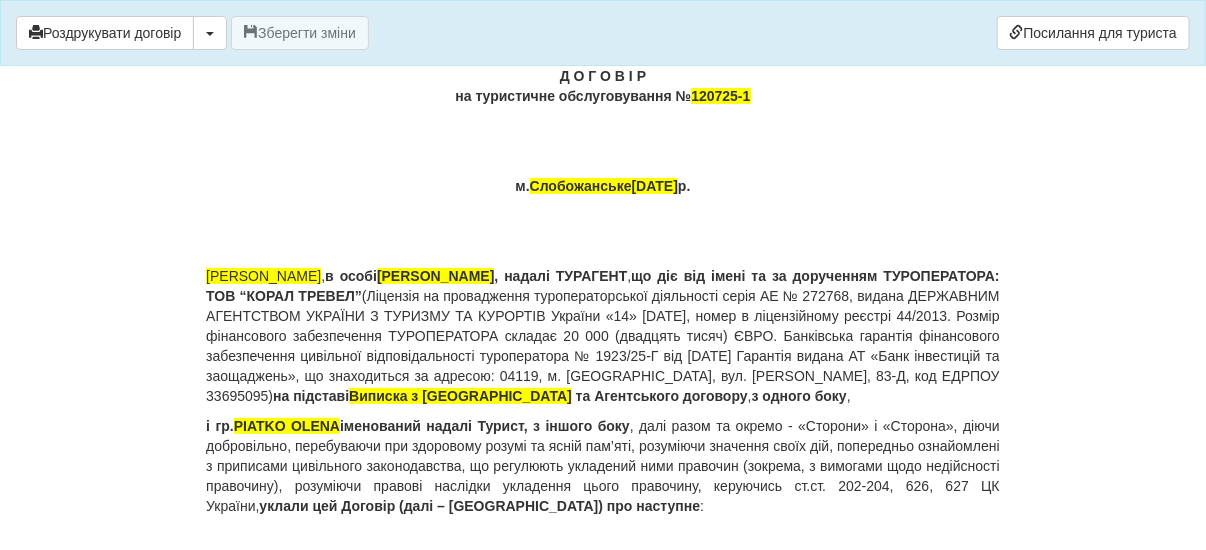 scroll, scrollTop: 160, scrollLeft: 0, axis: vertical 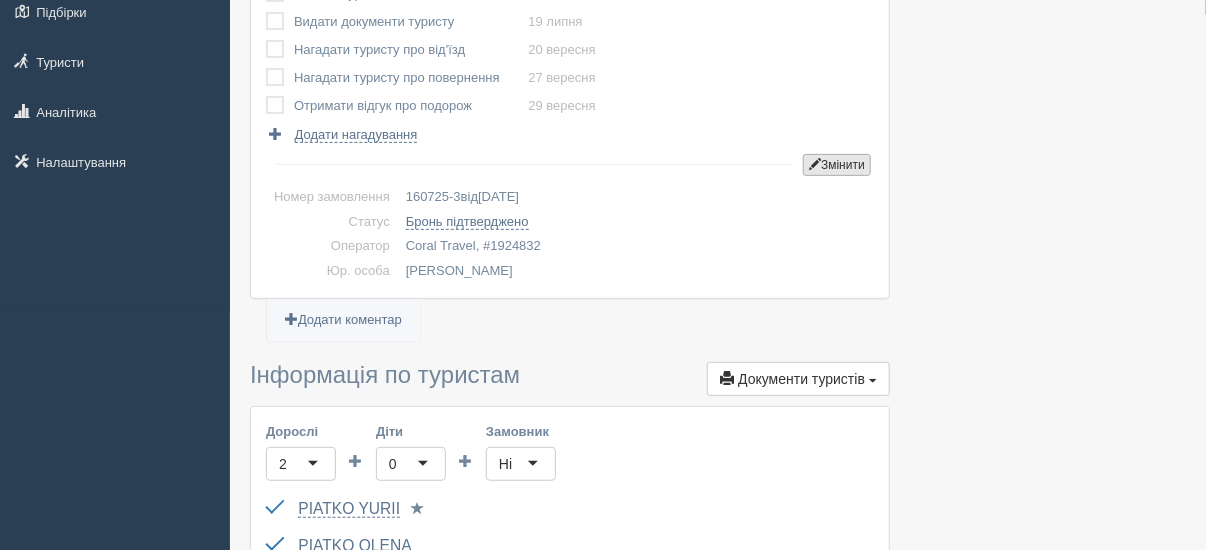 click on "Змінити" at bounding box center (837, 165) 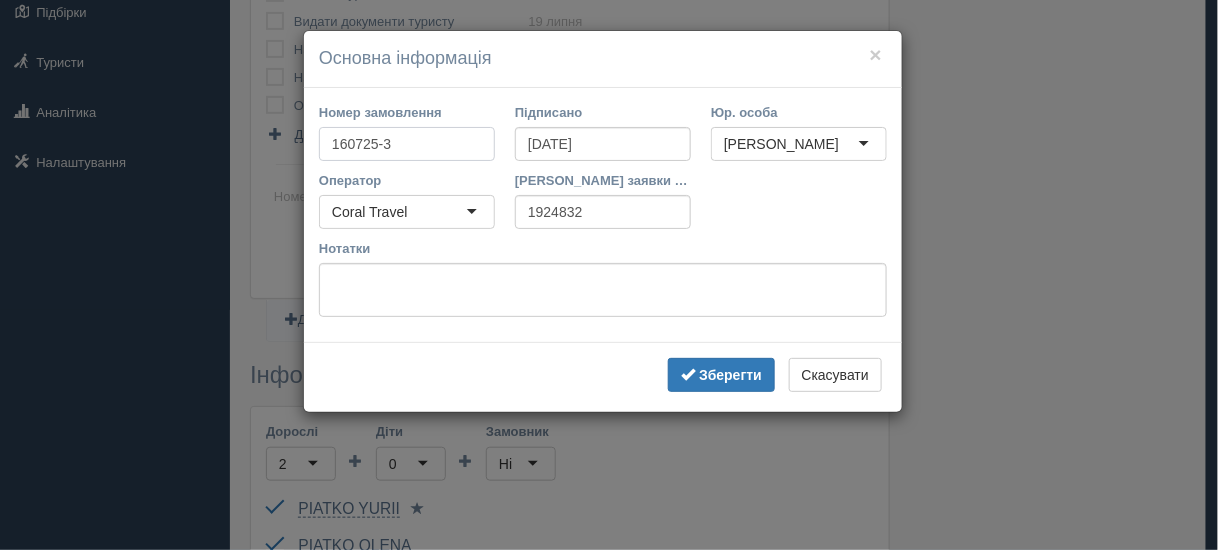 click on "160725-3" at bounding box center (407, 144) 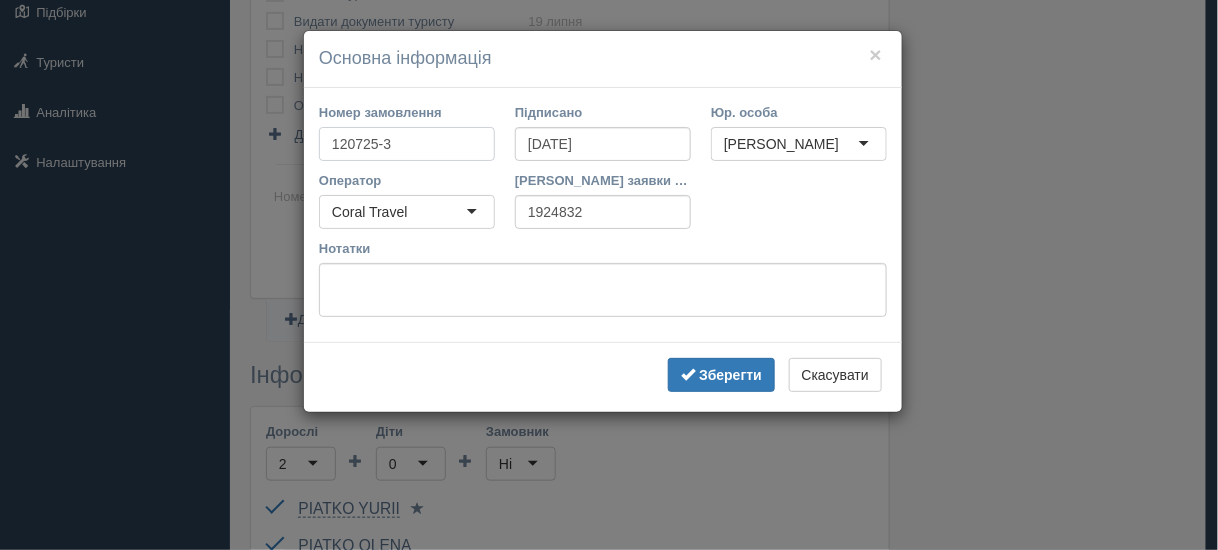 click on "120725-3" at bounding box center (407, 144) 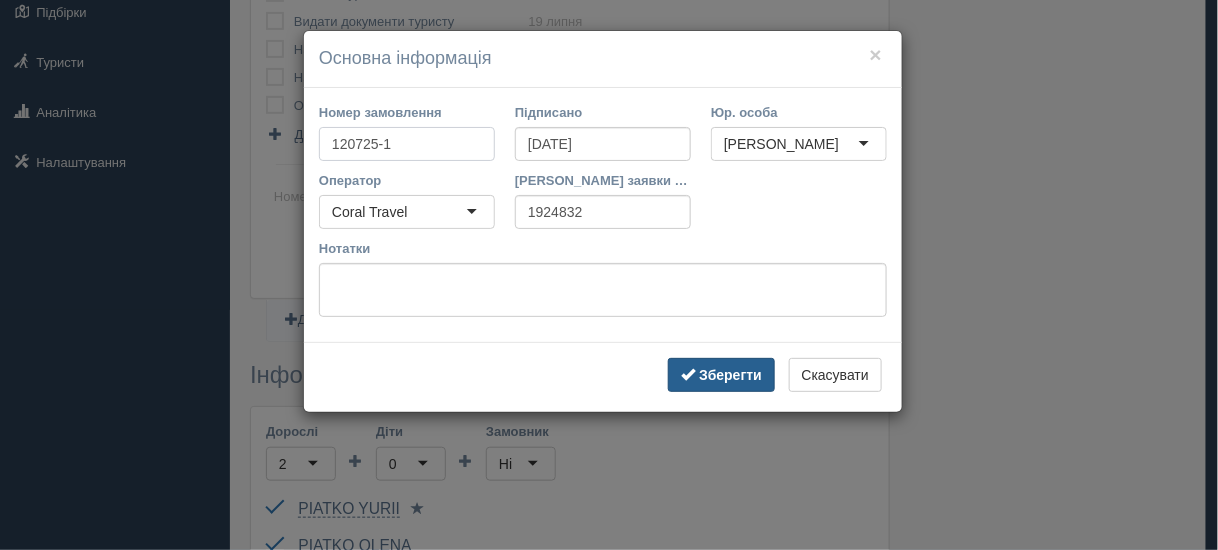 type on "120725-1" 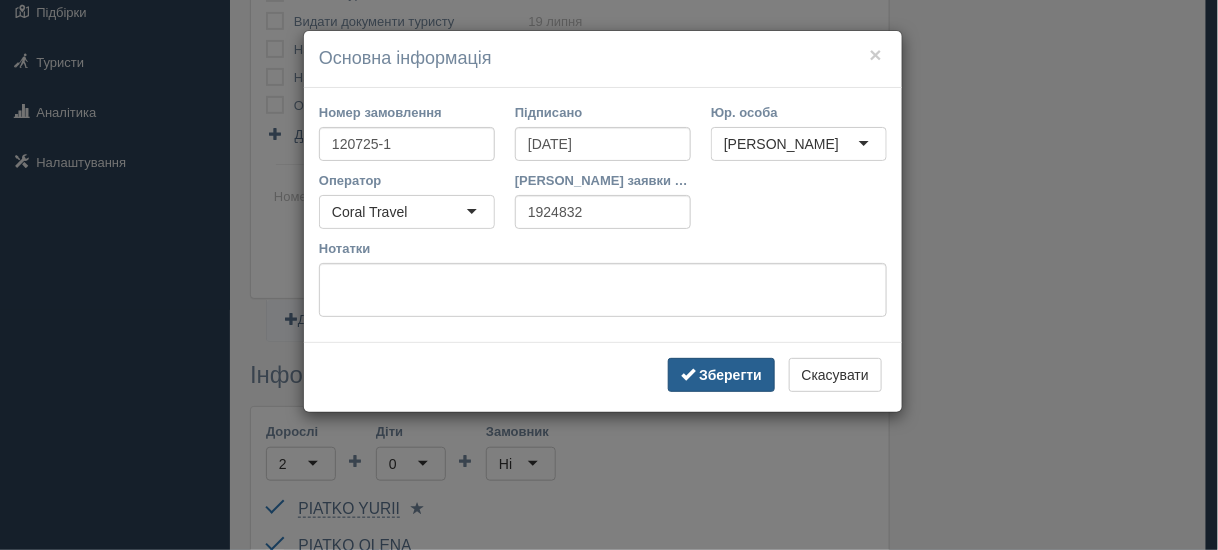 click on "Зберегти" at bounding box center (730, 375) 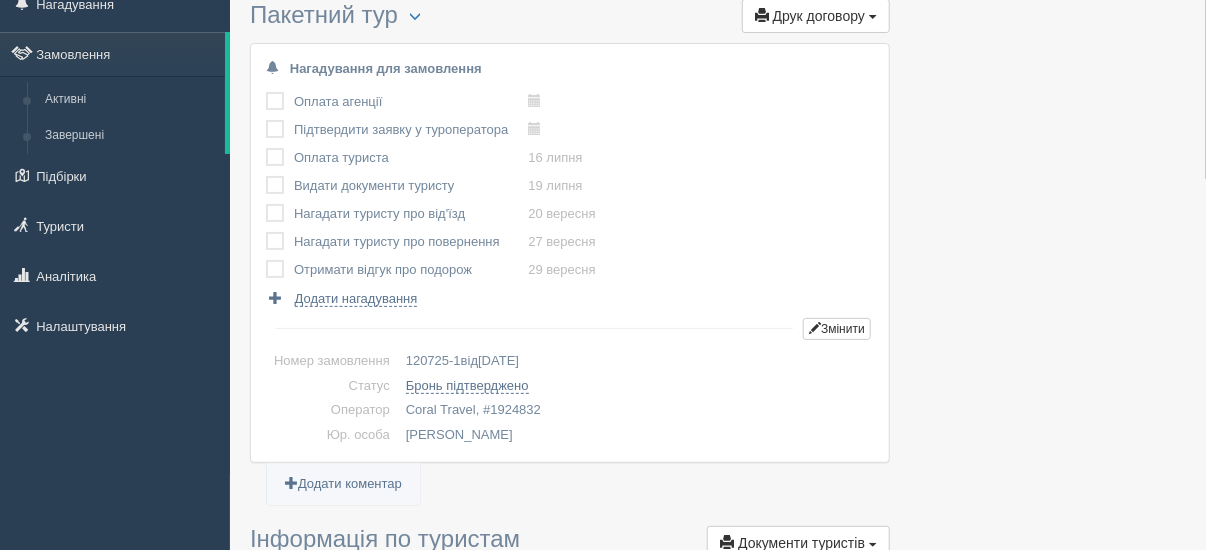 scroll, scrollTop: 0, scrollLeft: 0, axis: both 